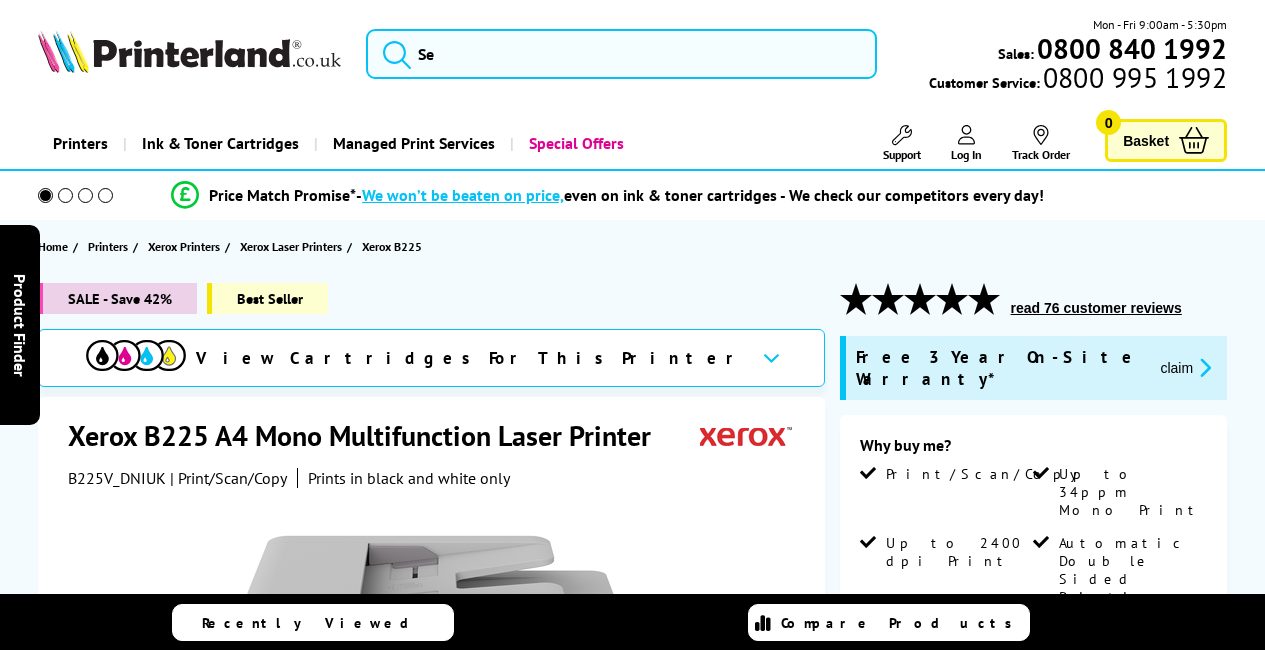 scroll, scrollTop: 0, scrollLeft: 0, axis: both 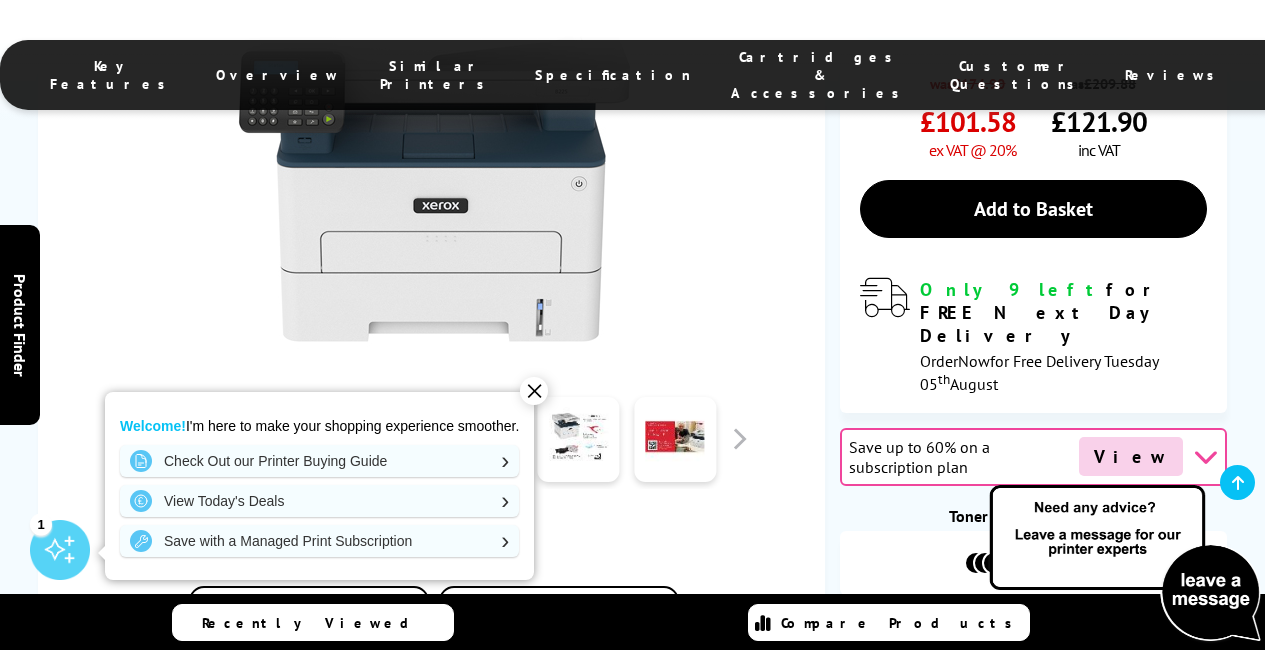 click on "✕" at bounding box center (534, 391) 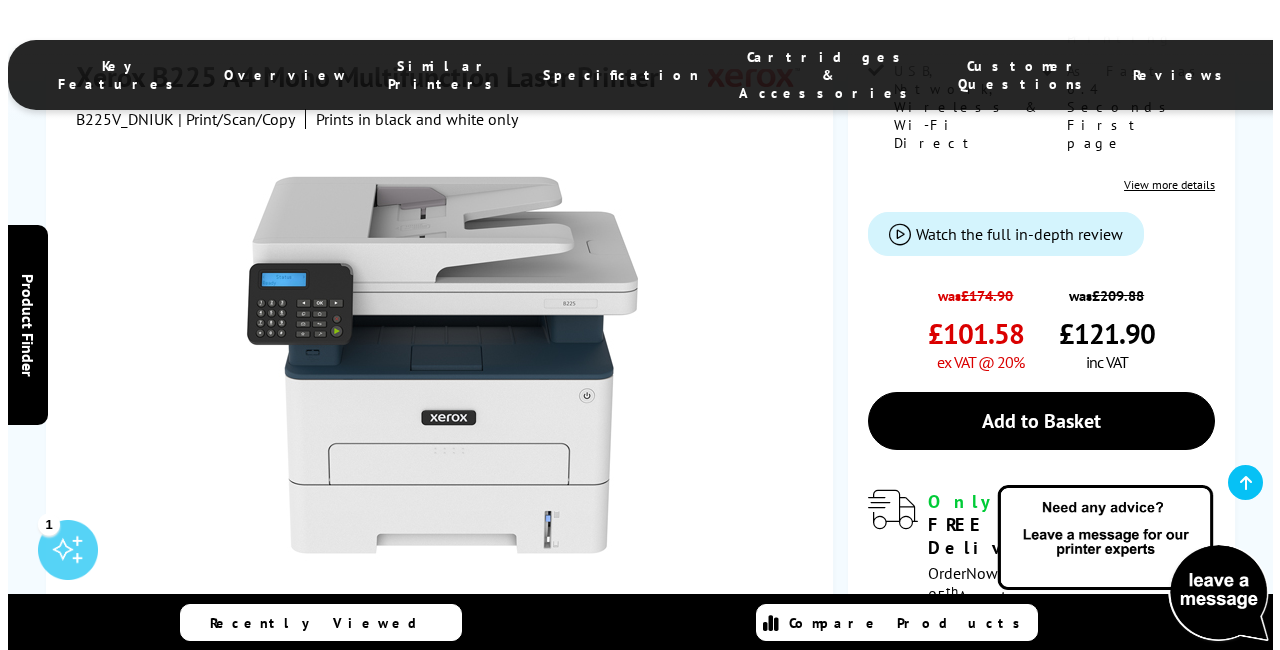 scroll, scrollTop: 521, scrollLeft: 0, axis: vertical 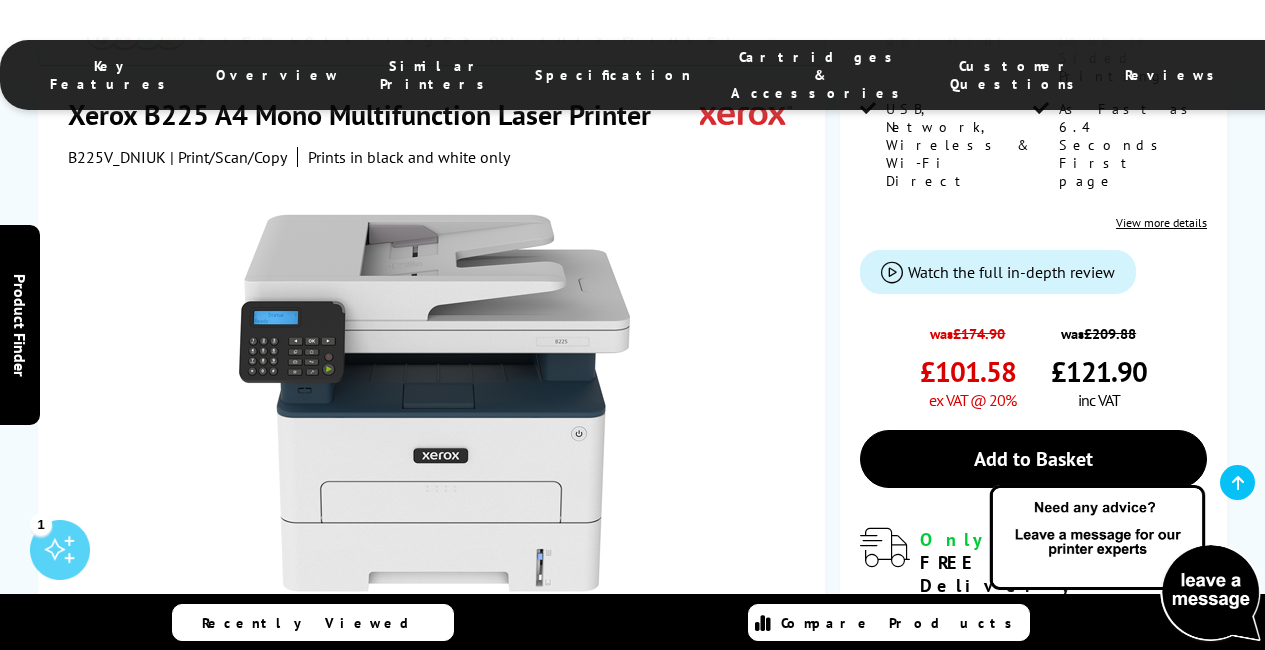 click at bounding box center [482, 689] 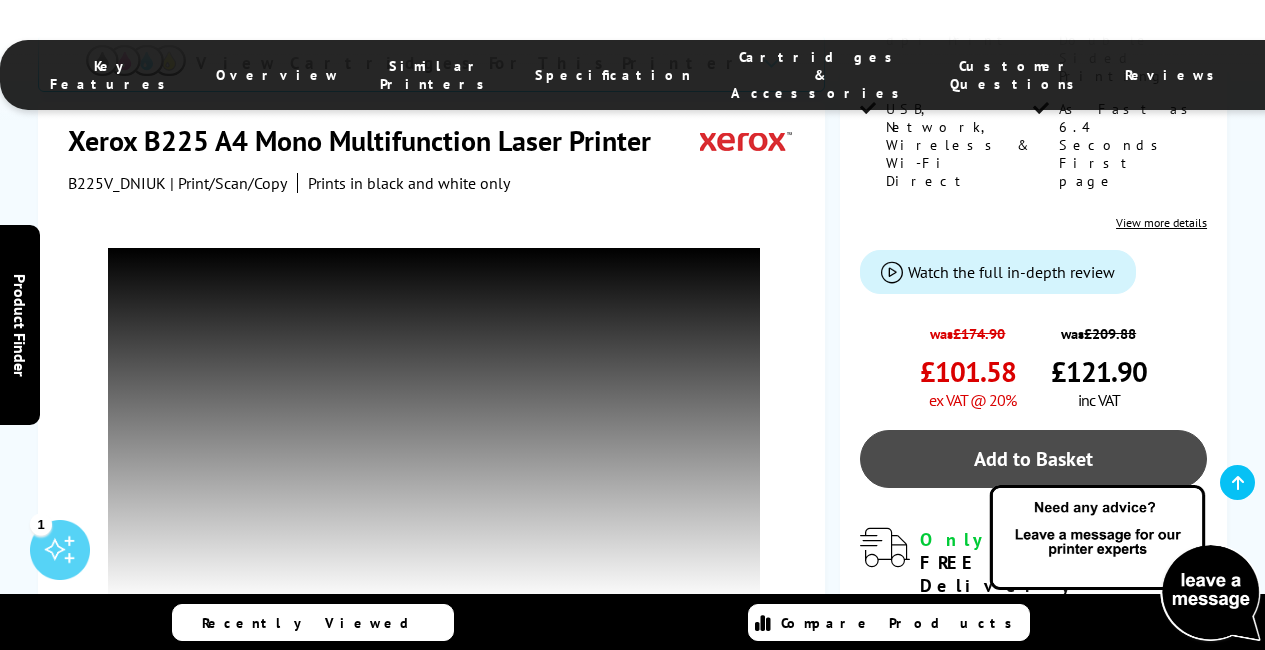click on "Add to Basket" at bounding box center (1033, 459) 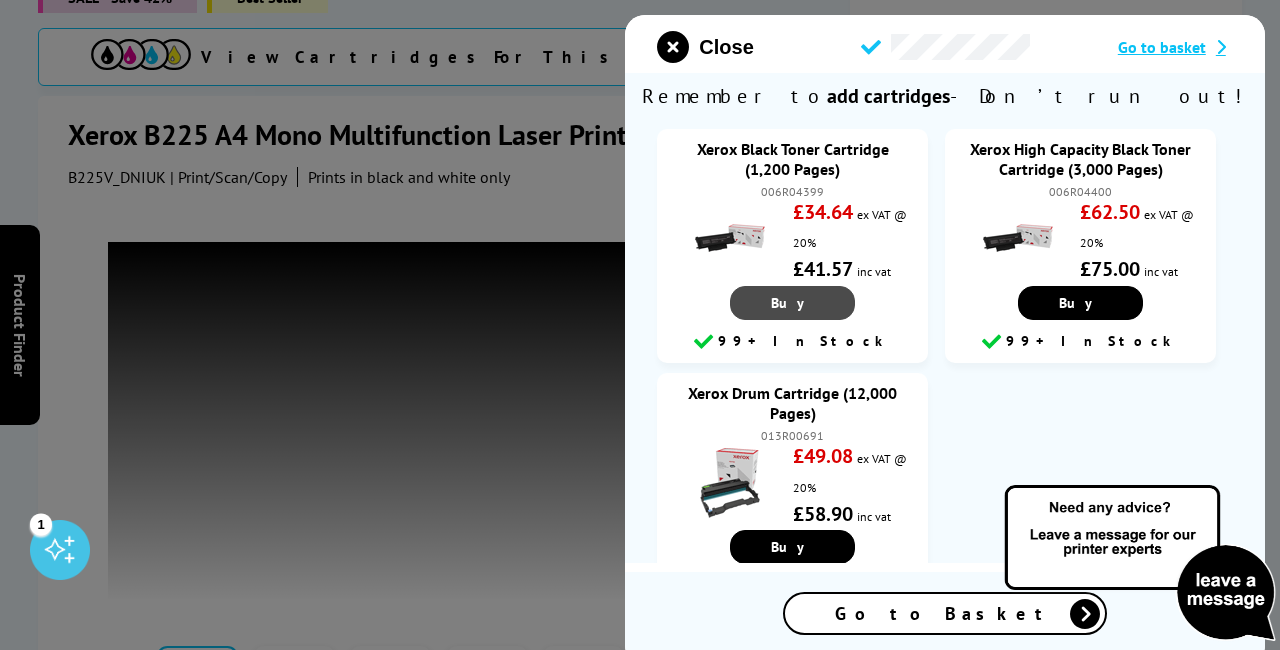 click on "Buy" at bounding box center [792, 303] 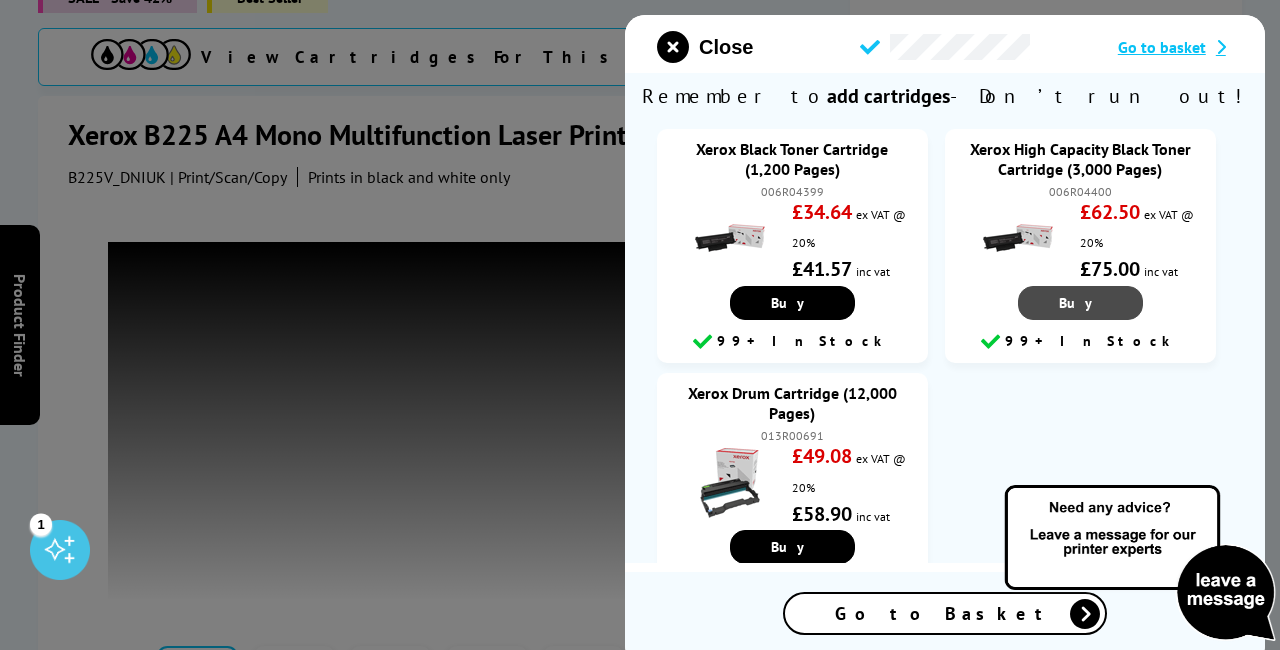 click on "Buy" at bounding box center (792, 303) 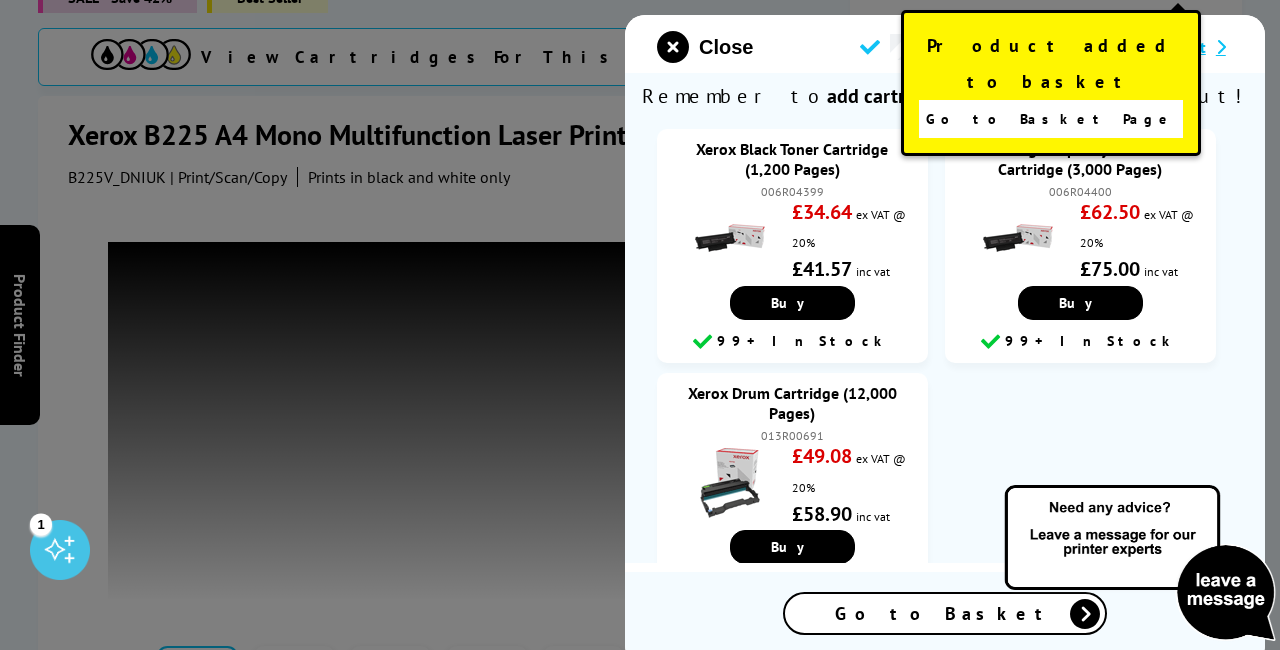 click on "Go to Basket Page" at bounding box center (1050, 119) 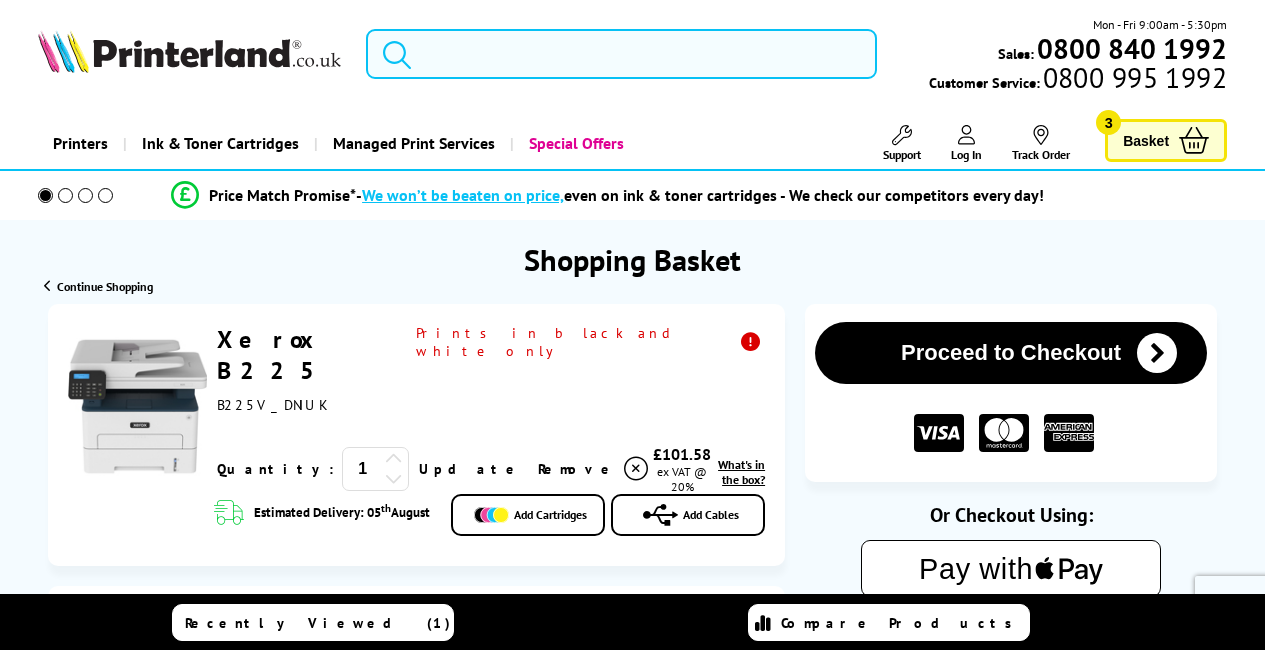 scroll, scrollTop: 0, scrollLeft: 0, axis: both 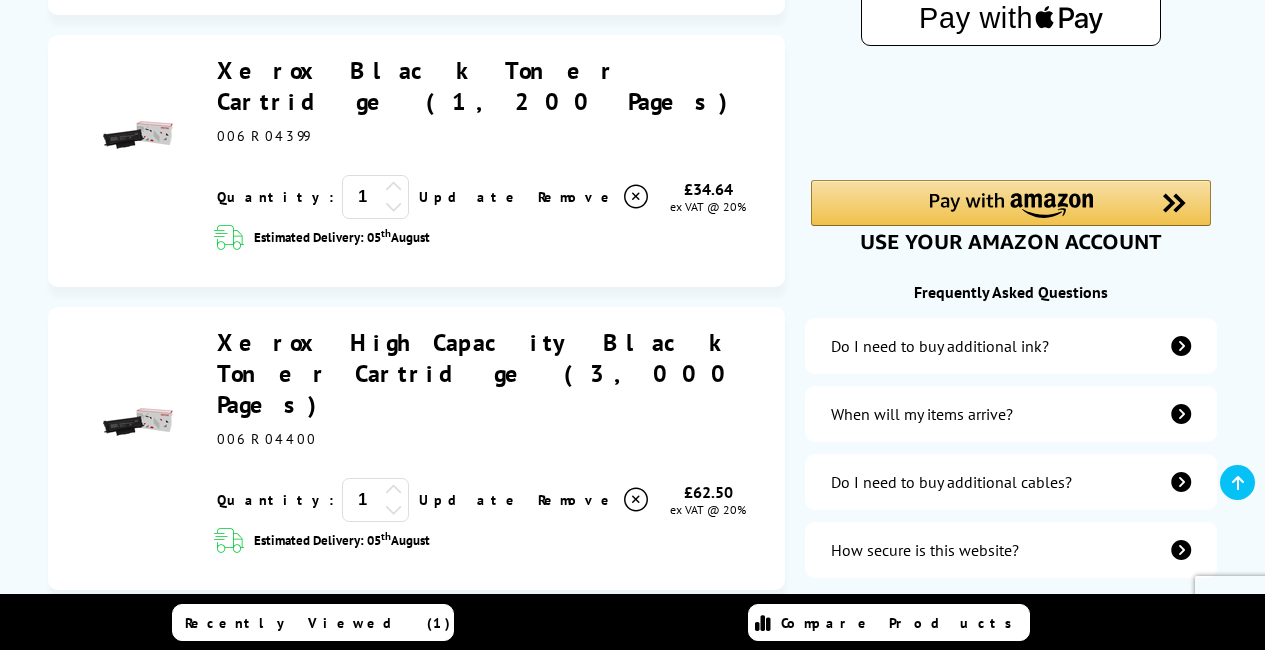 click at bounding box center (636, -82) 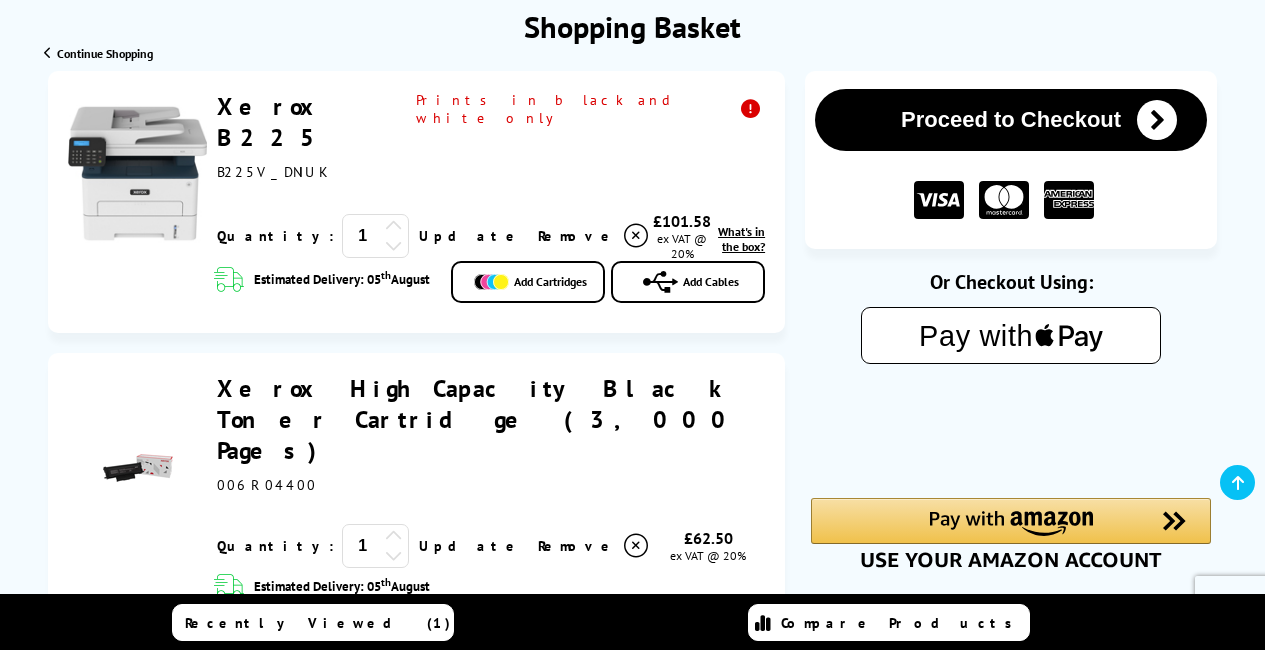 scroll, scrollTop: 167, scrollLeft: 0, axis: vertical 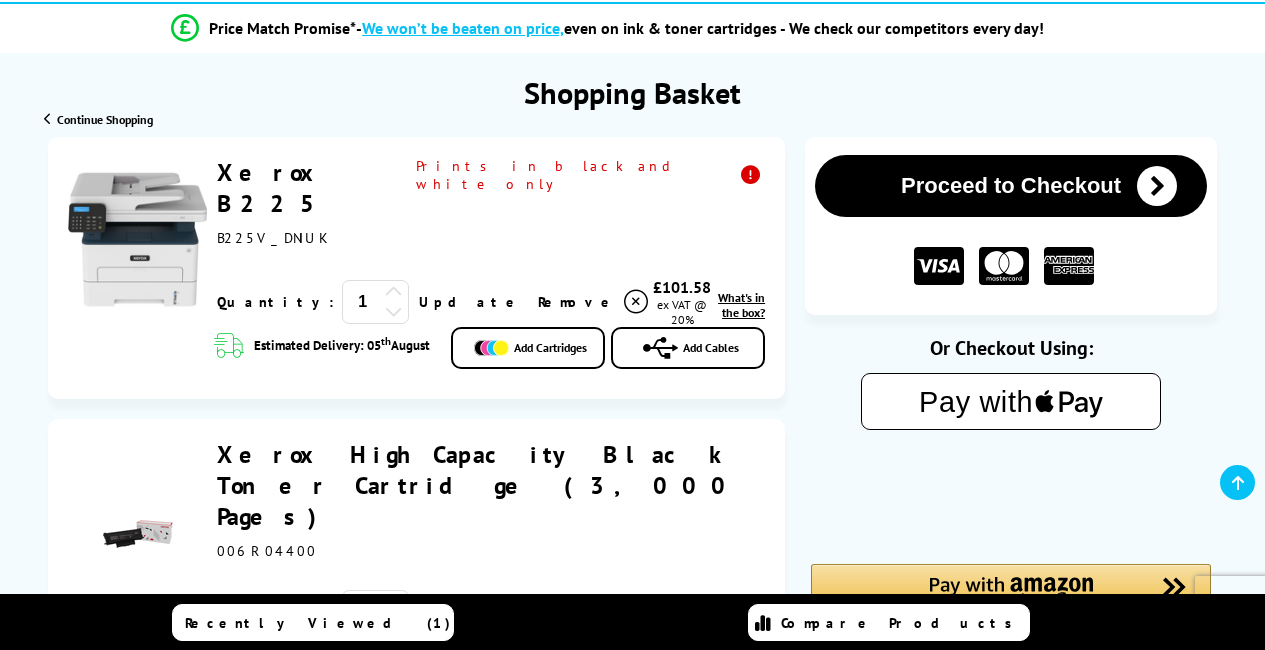 click on "Proceed to Checkout" at bounding box center [1011, 186] 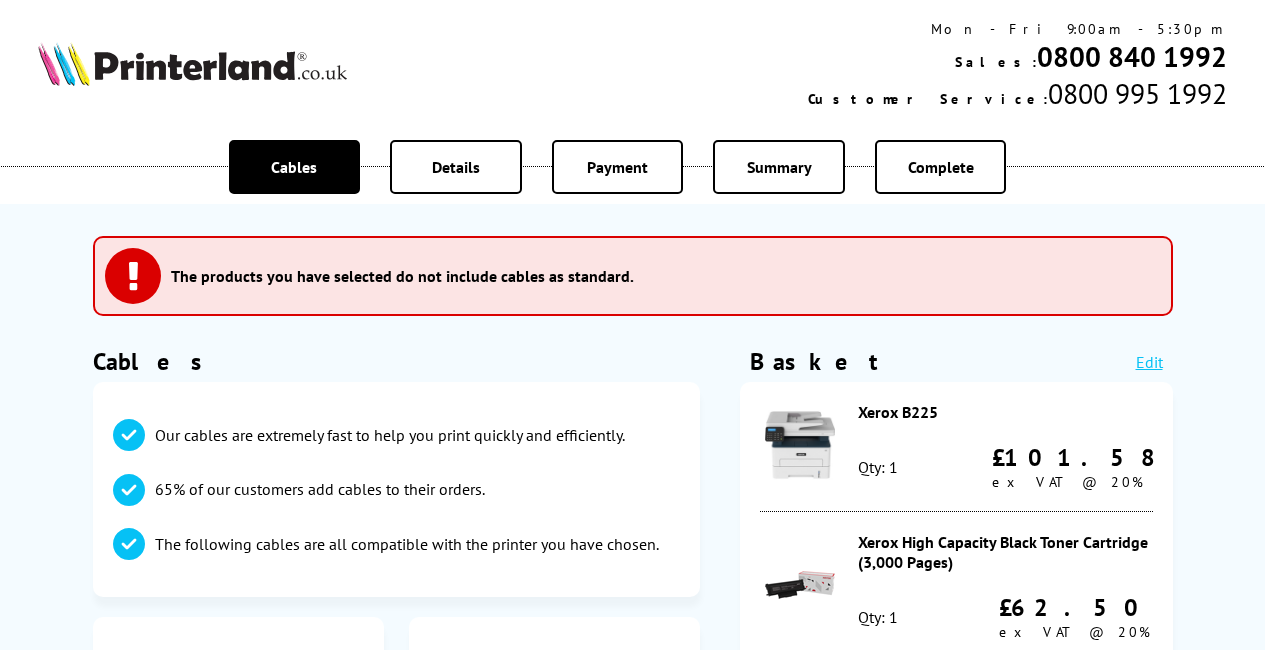 scroll, scrollTop: 0, scrollLeft: 0, axis: both 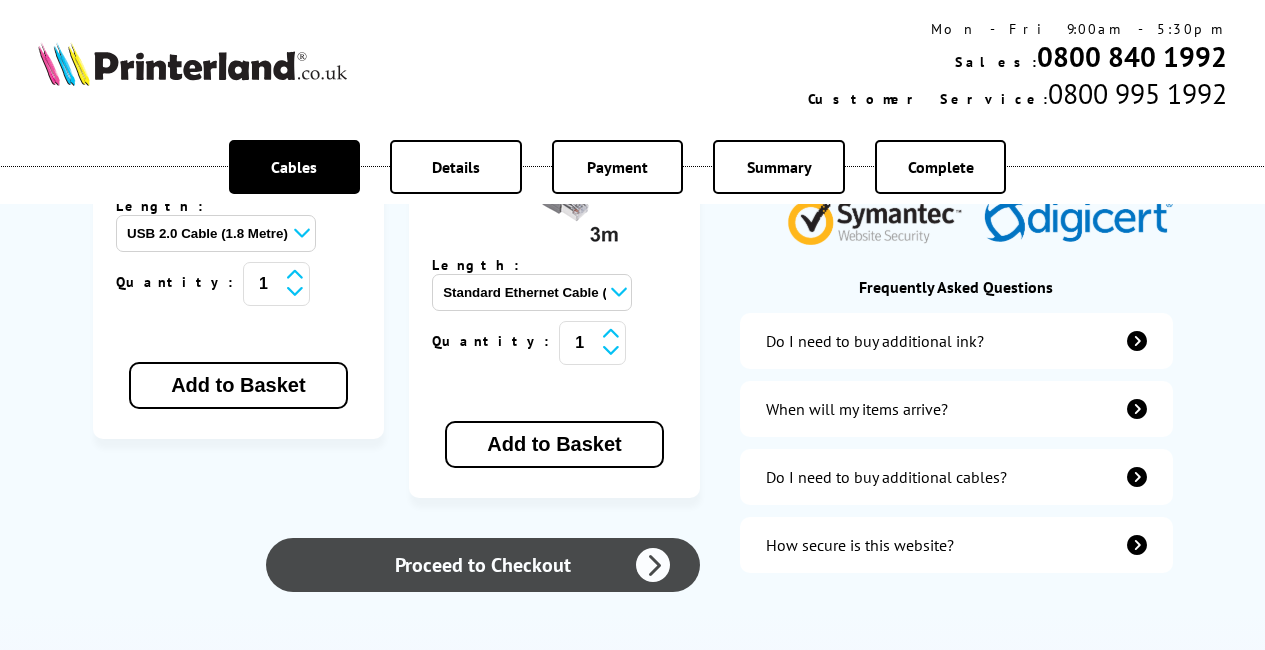 click on "Proceed to Checkout" at bounding box center (483, 565) 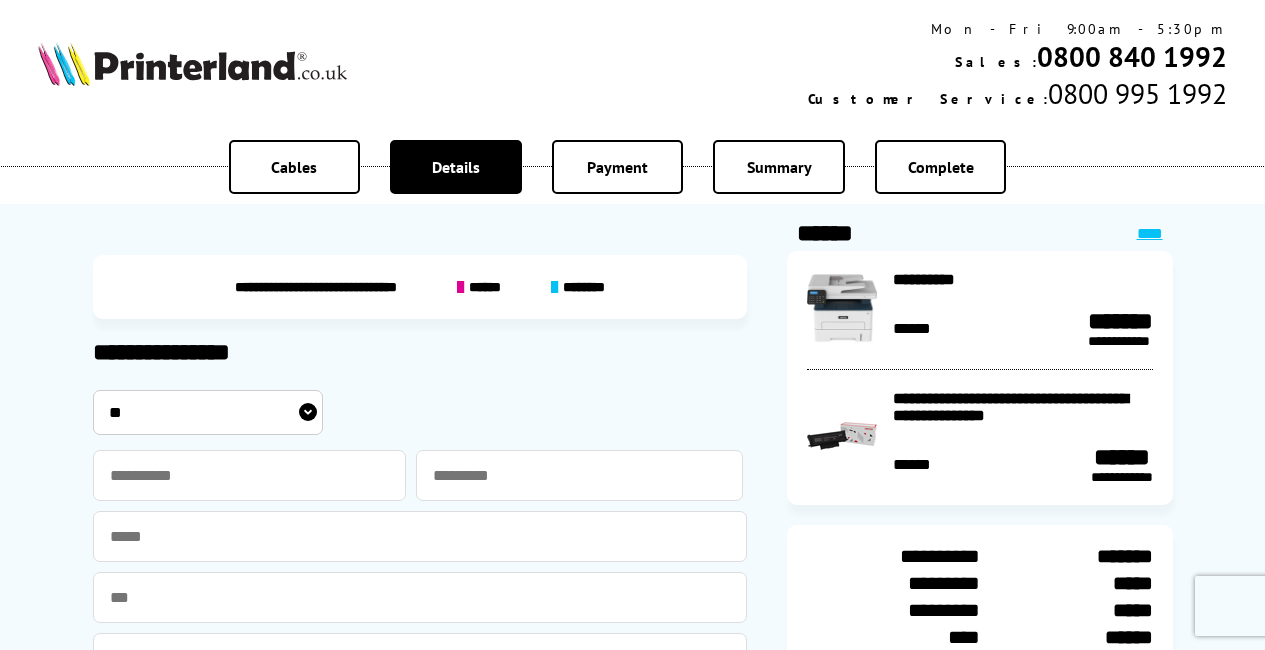 scroll, scrollTop: 0, scrollLeft: 0, axis: both 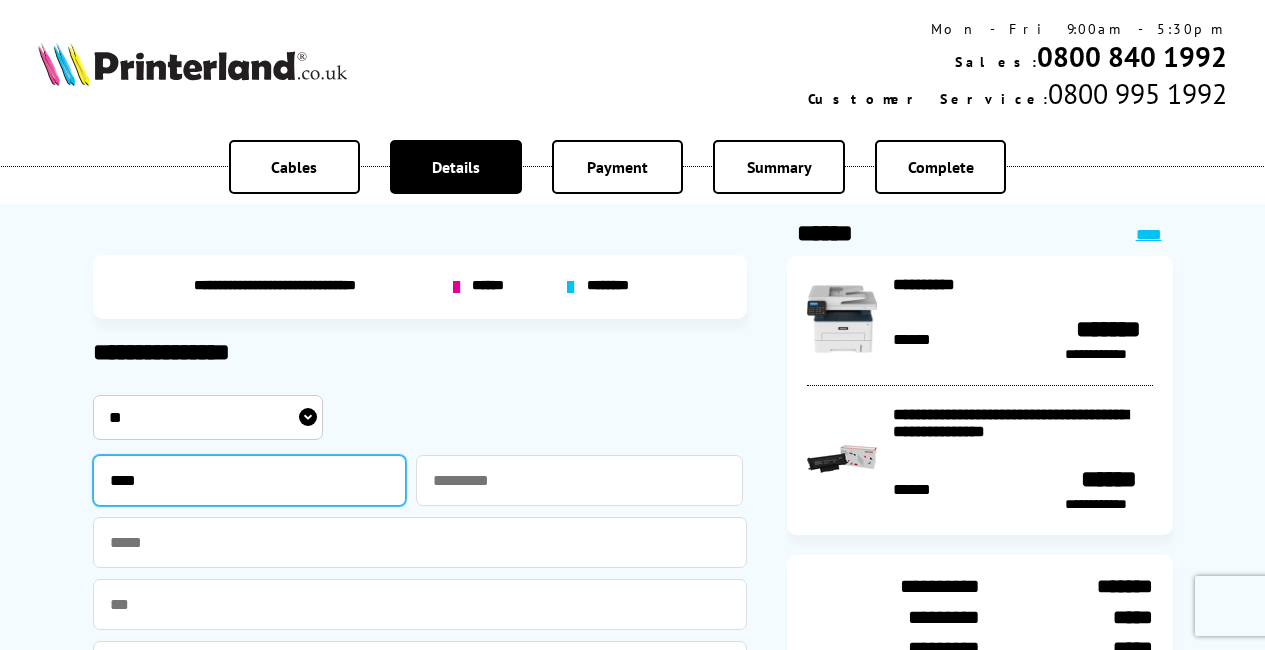 type on "****" 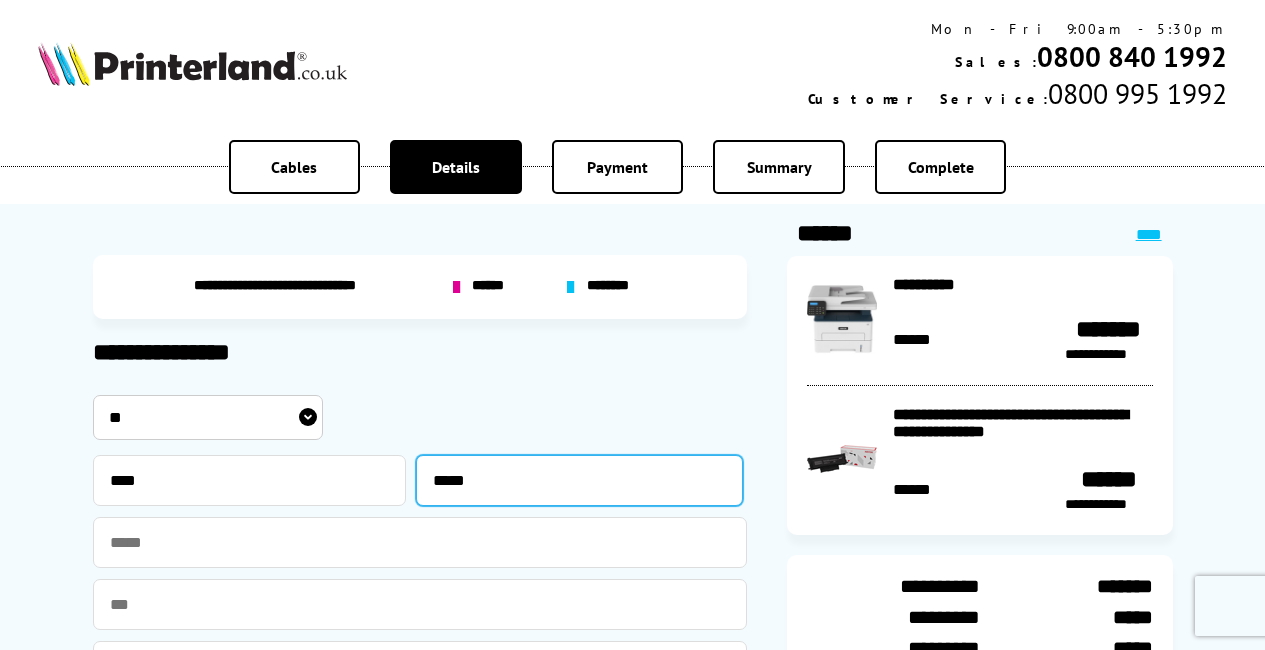type on "*****" 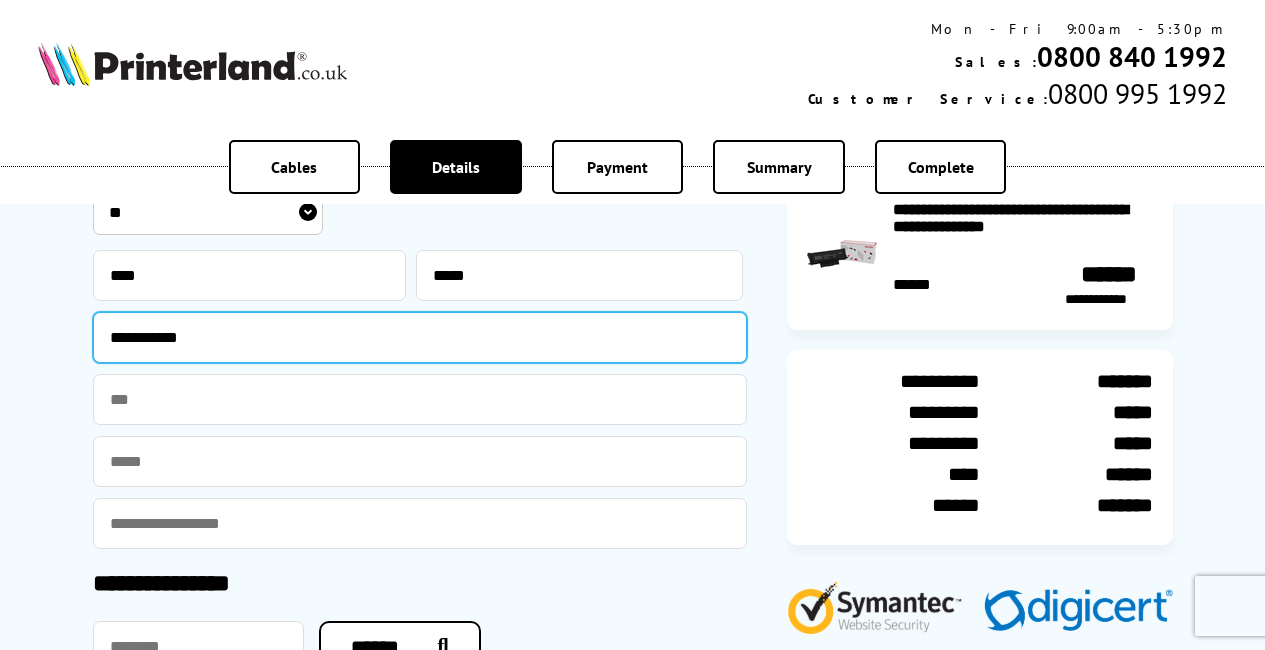 scroll, scrollTop: 223, scrollLeft: 0, axis: vertical 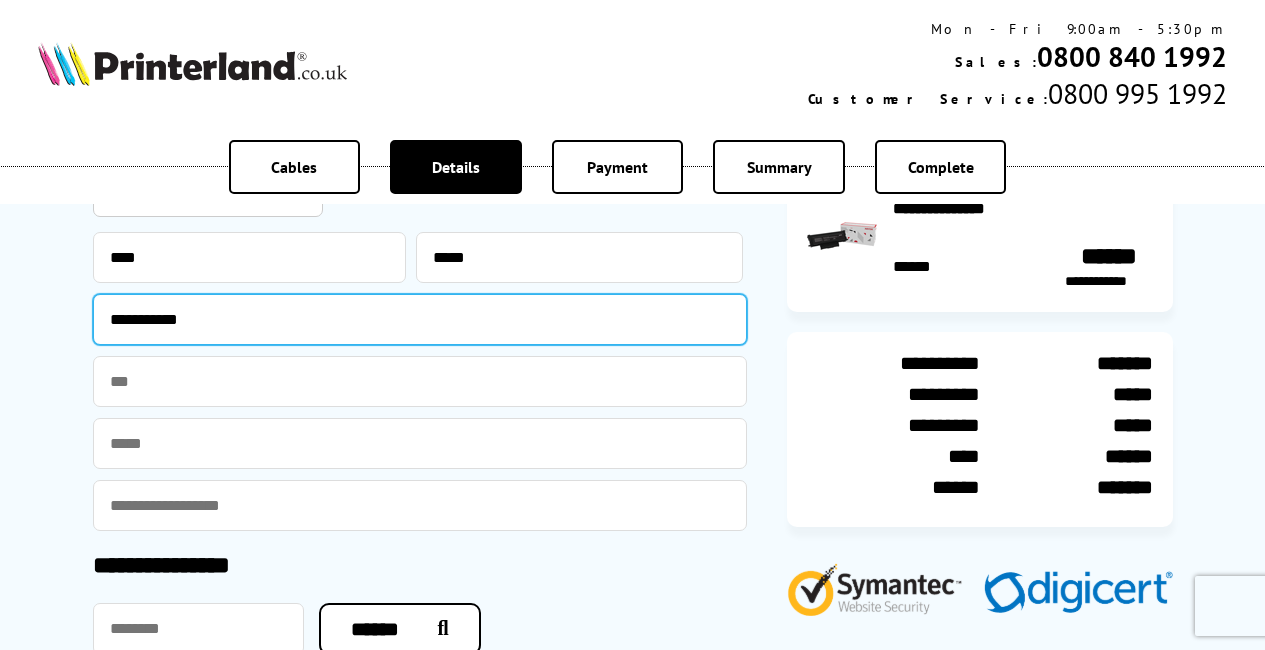 type on "**********" 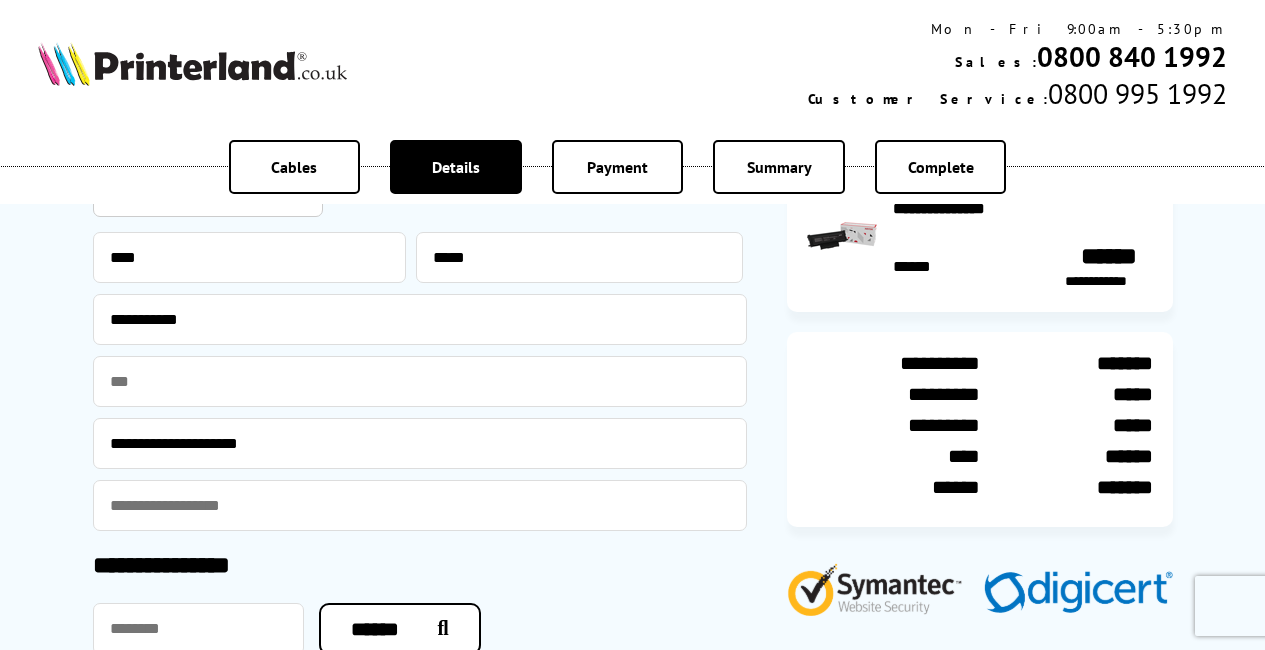 type on "**********" 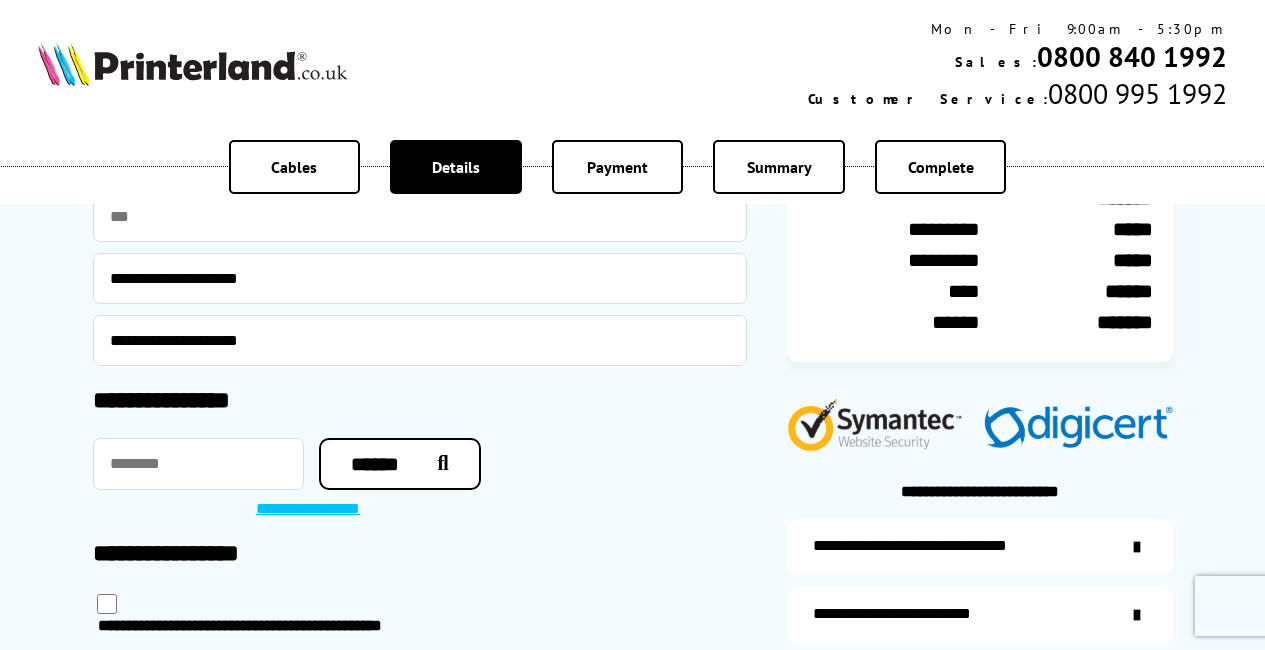 scroll, scrollTop: 395, scrollLeft: 0, axis: vertical 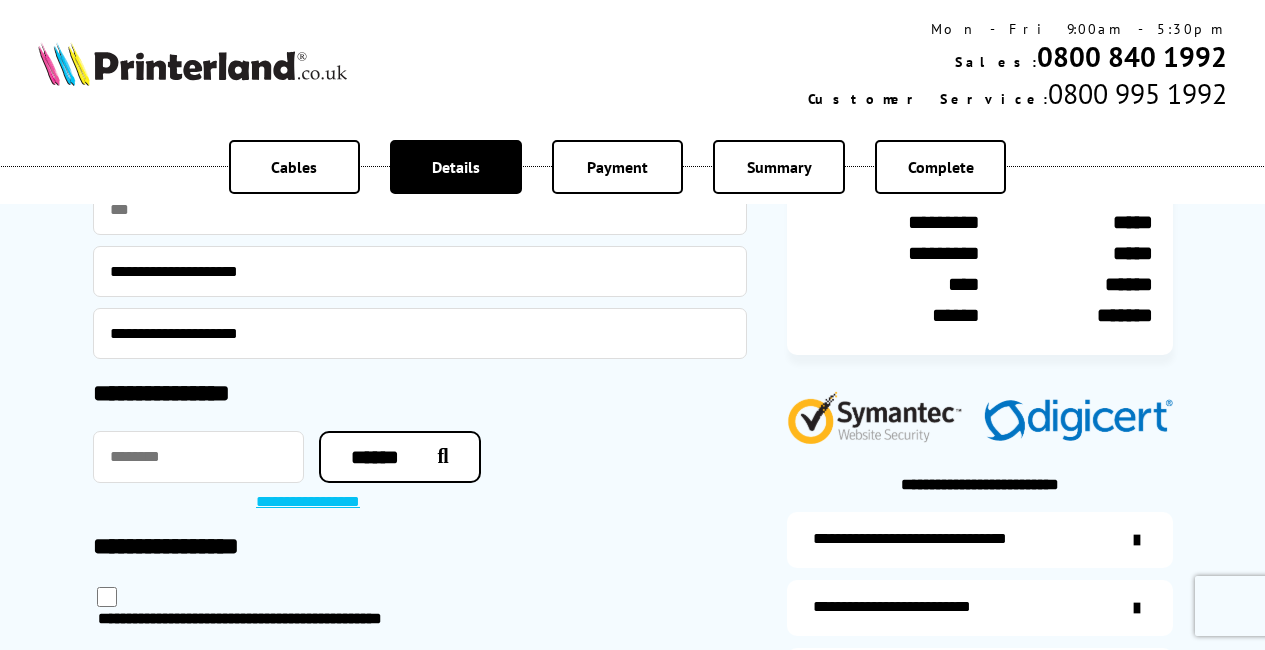 type on "**********" 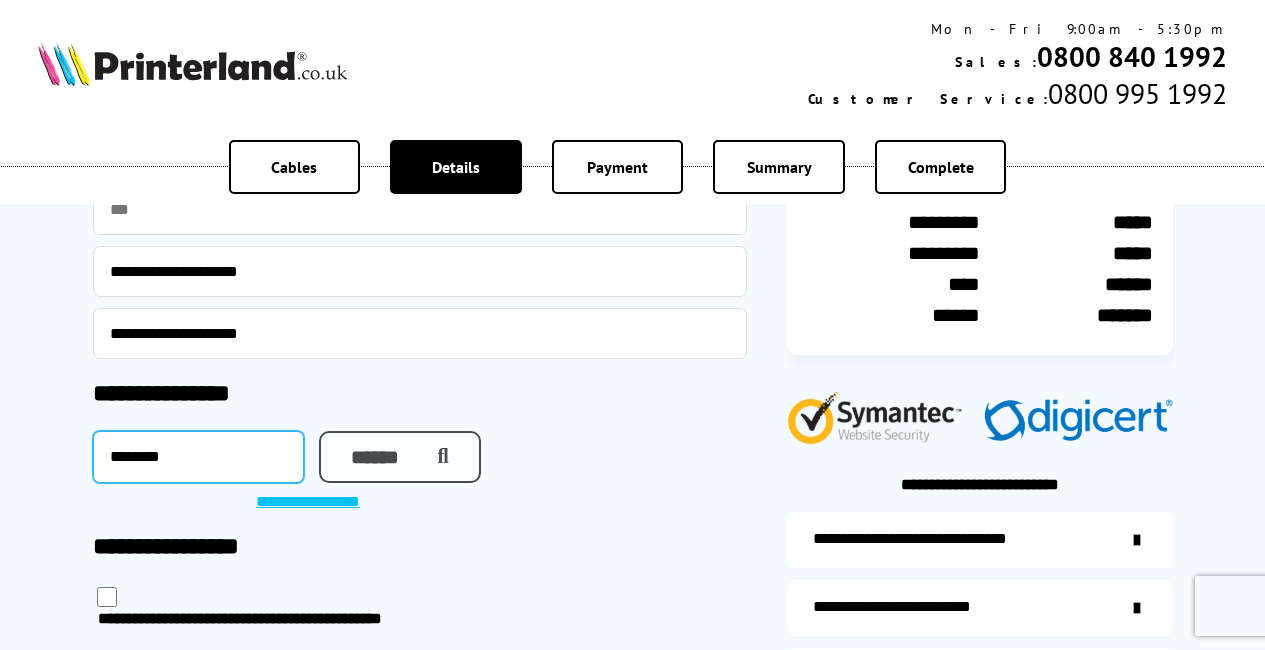 type on "********" 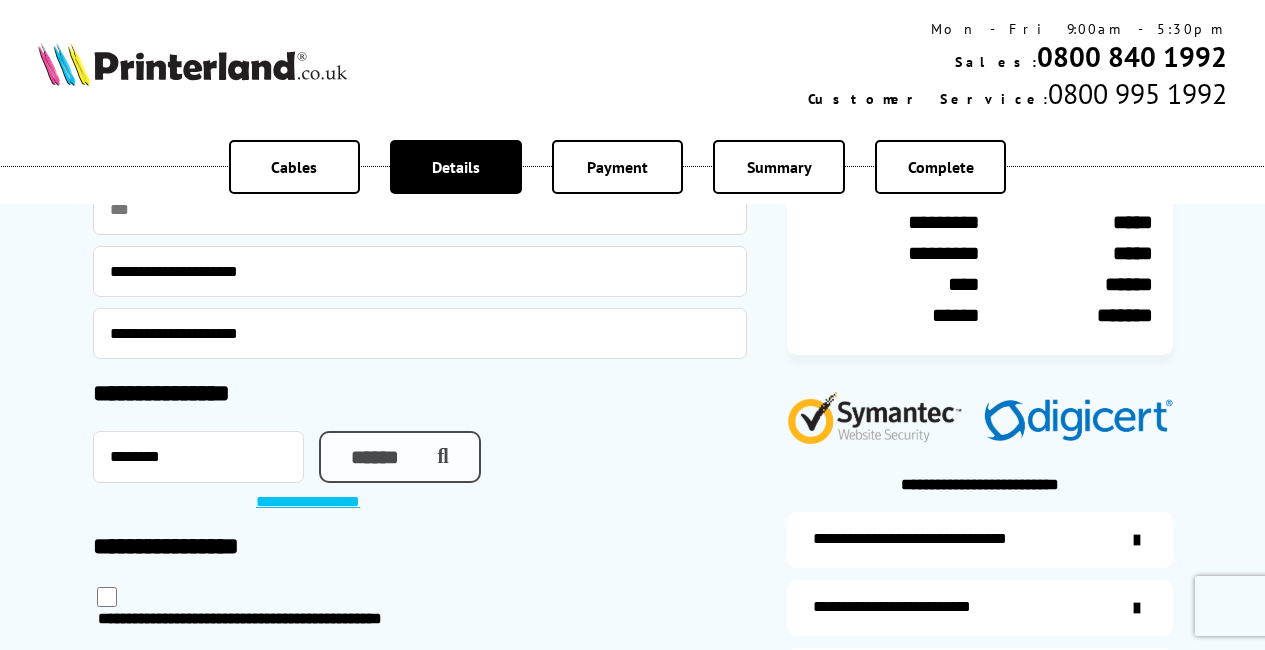 click on "******" at bounding box center (400, 457) 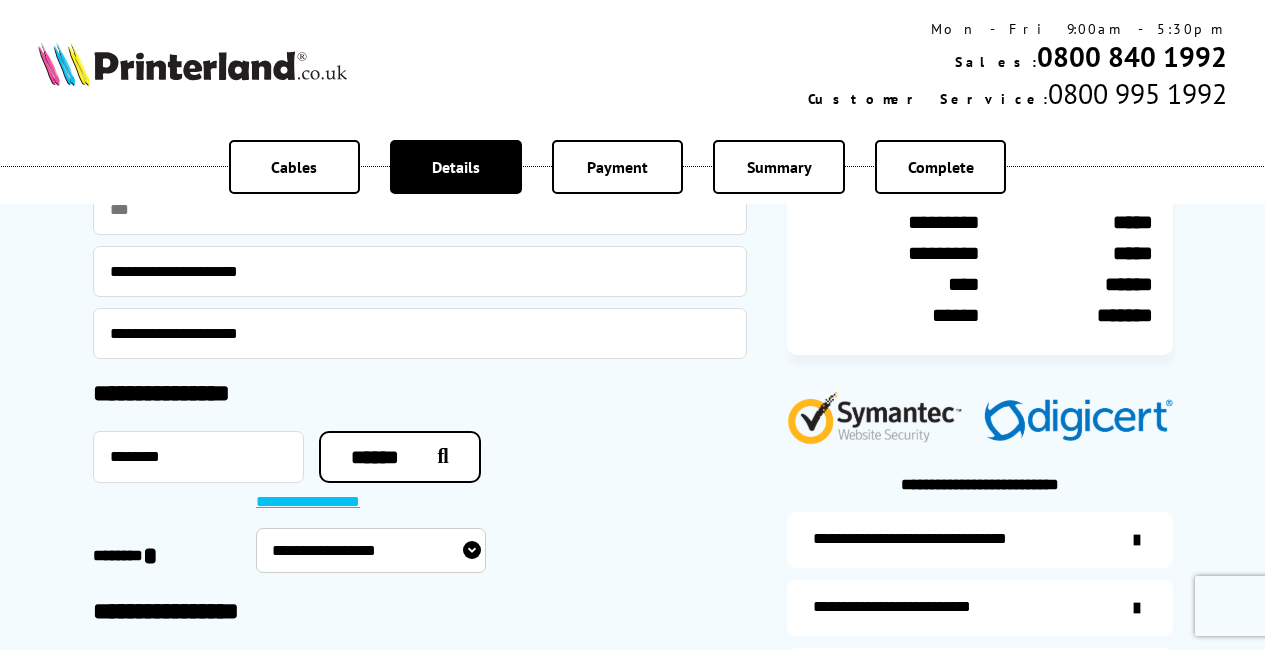 select on "**********" 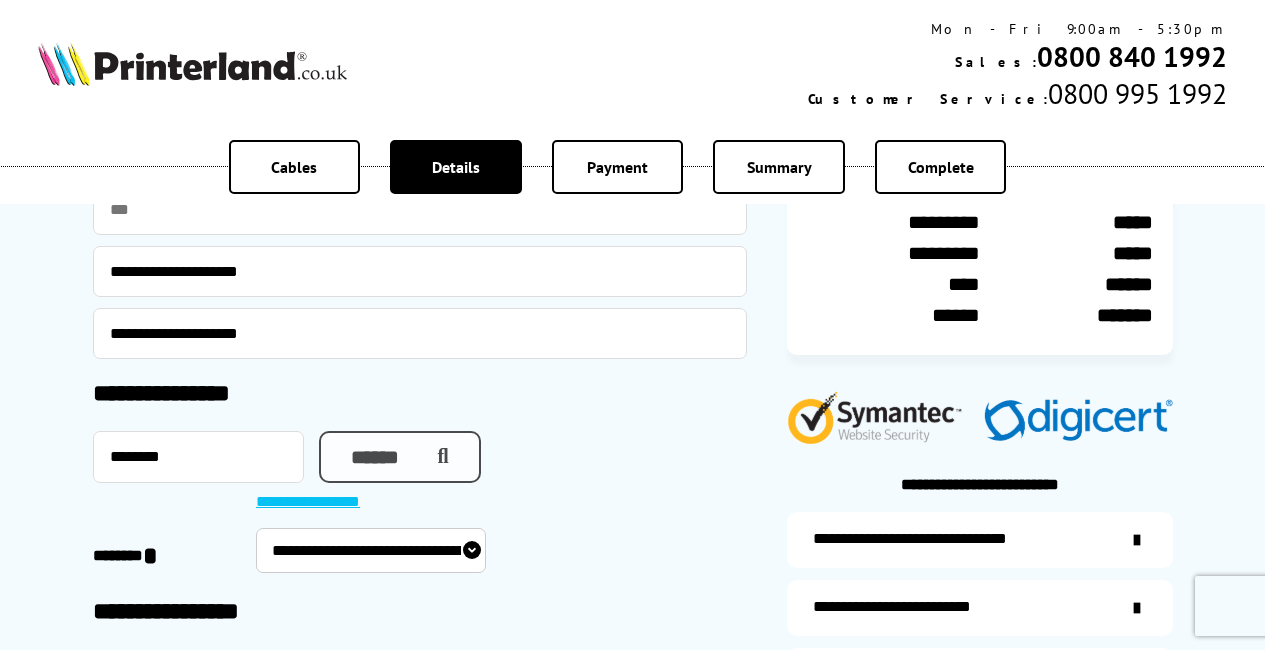 select on "**********" 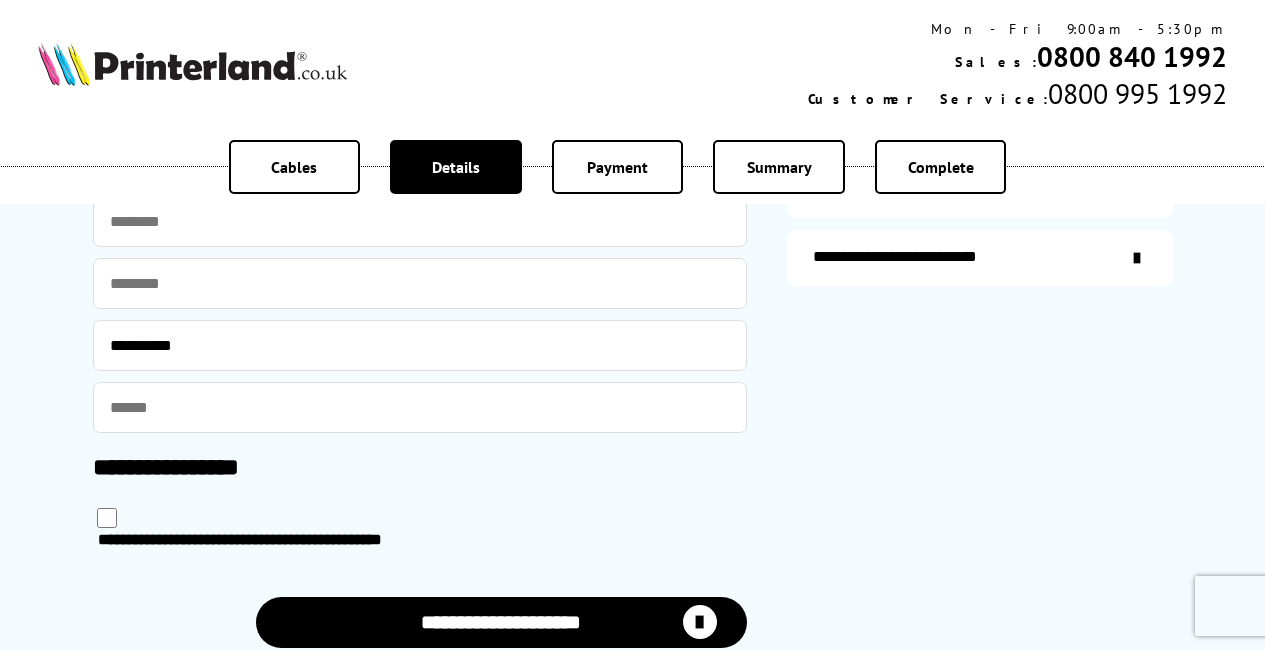 scroll, scrollTop: 914, scrollLeft: 0, axis: vertical 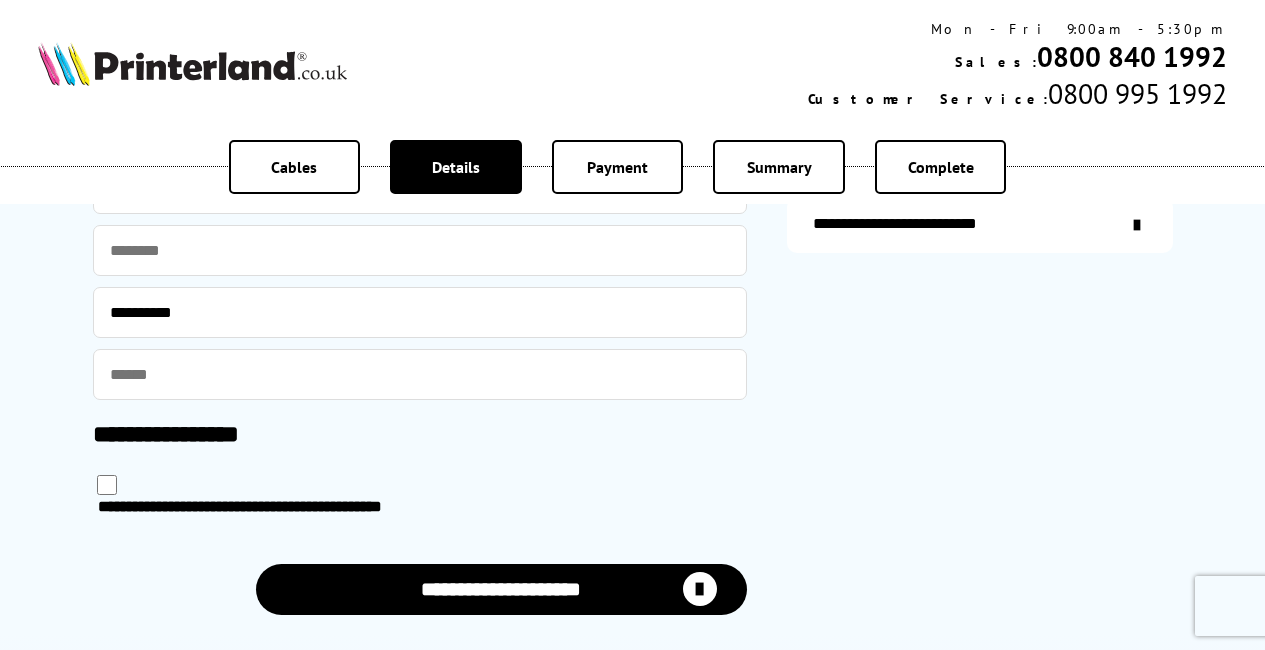 click on "**********" at bounding box center (501, 589) 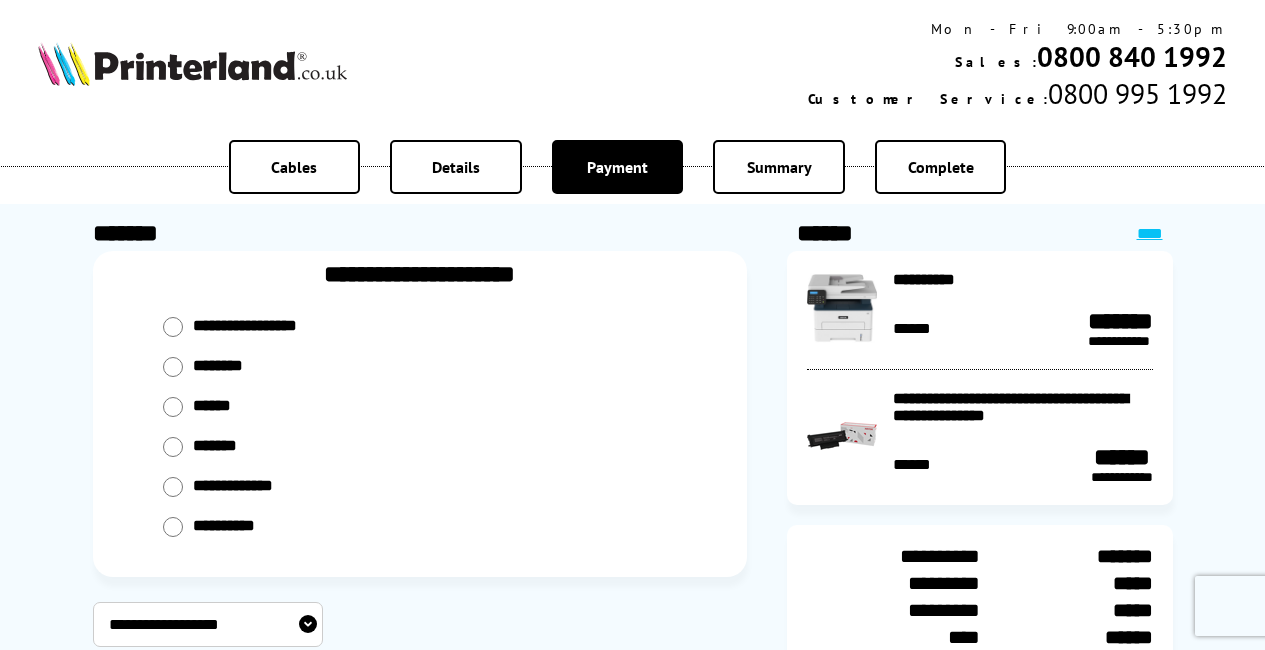 scroll, scrollTop: 0, scrollLeft: 0, axis: both 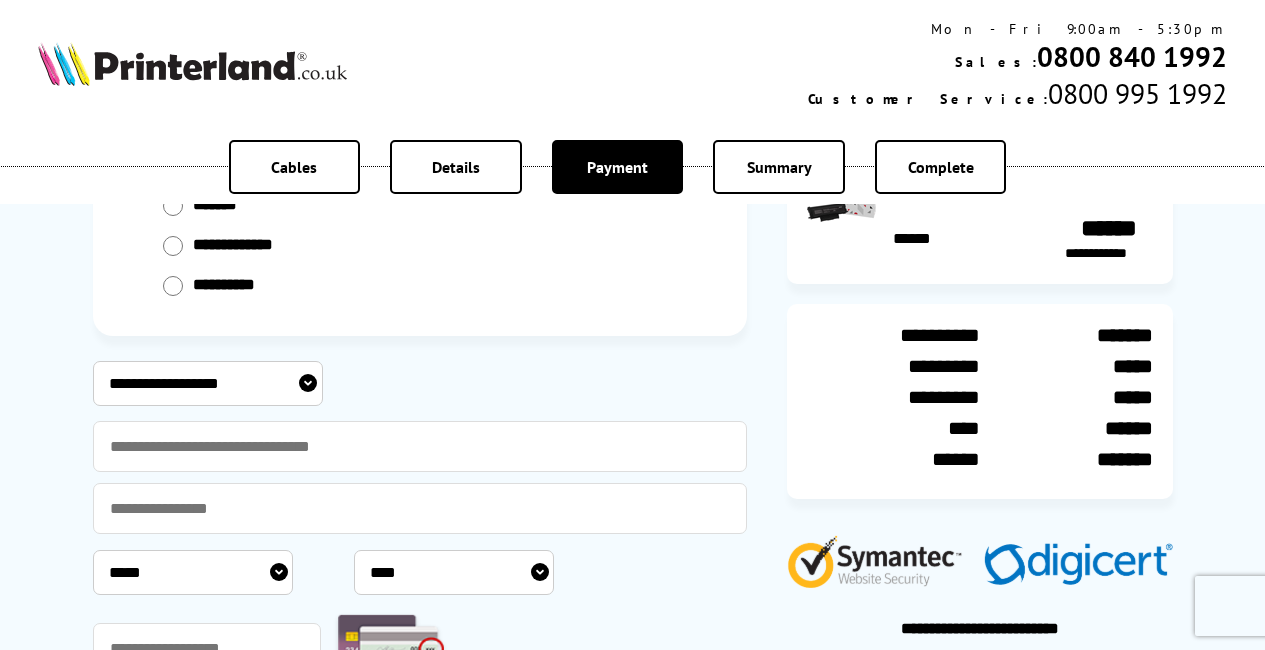 select on "**********" 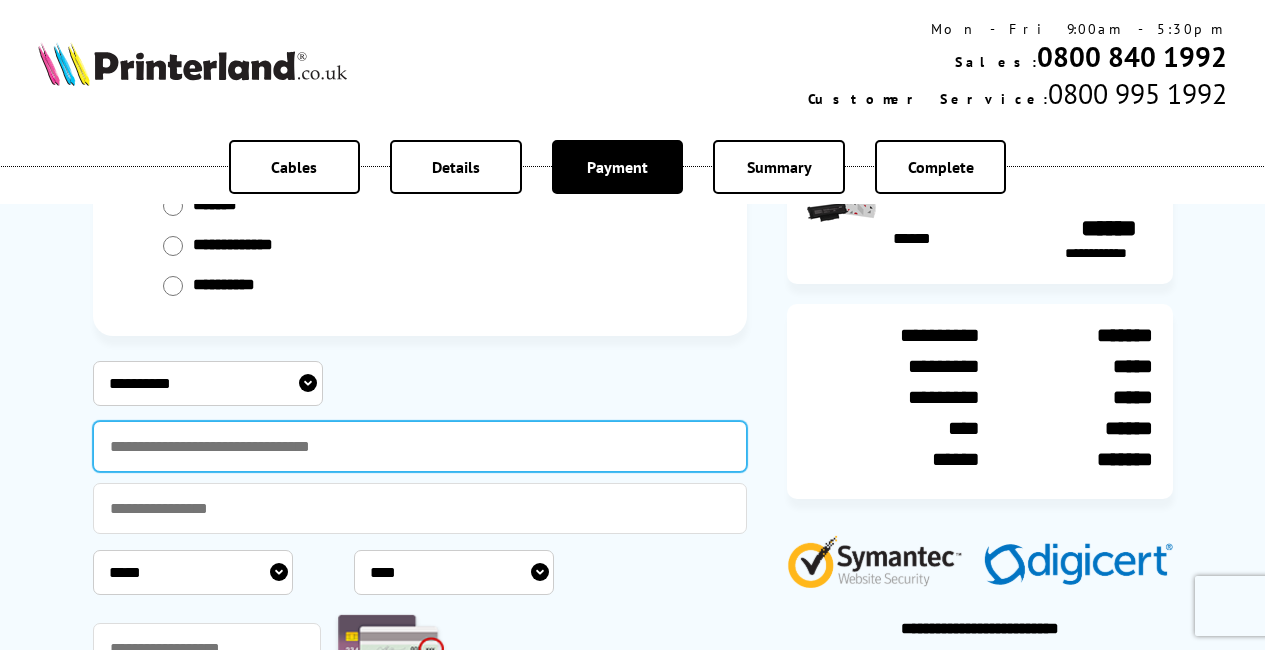 click at bounding box center (420, 446) 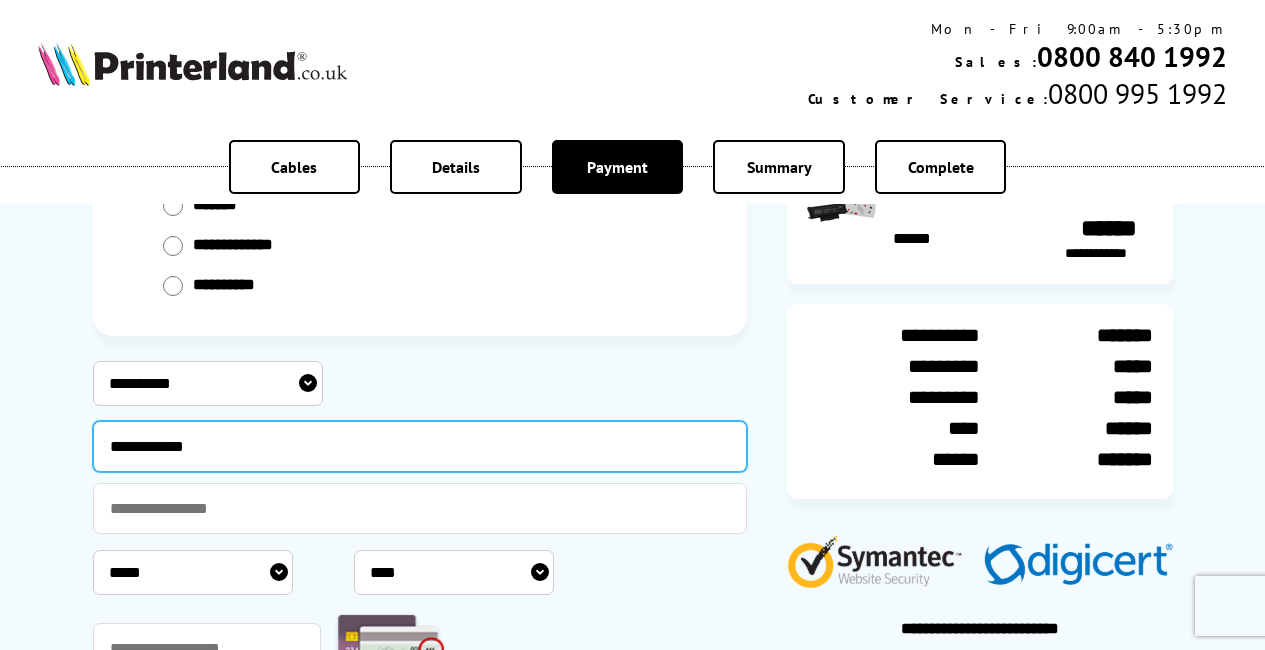 type on "**********" 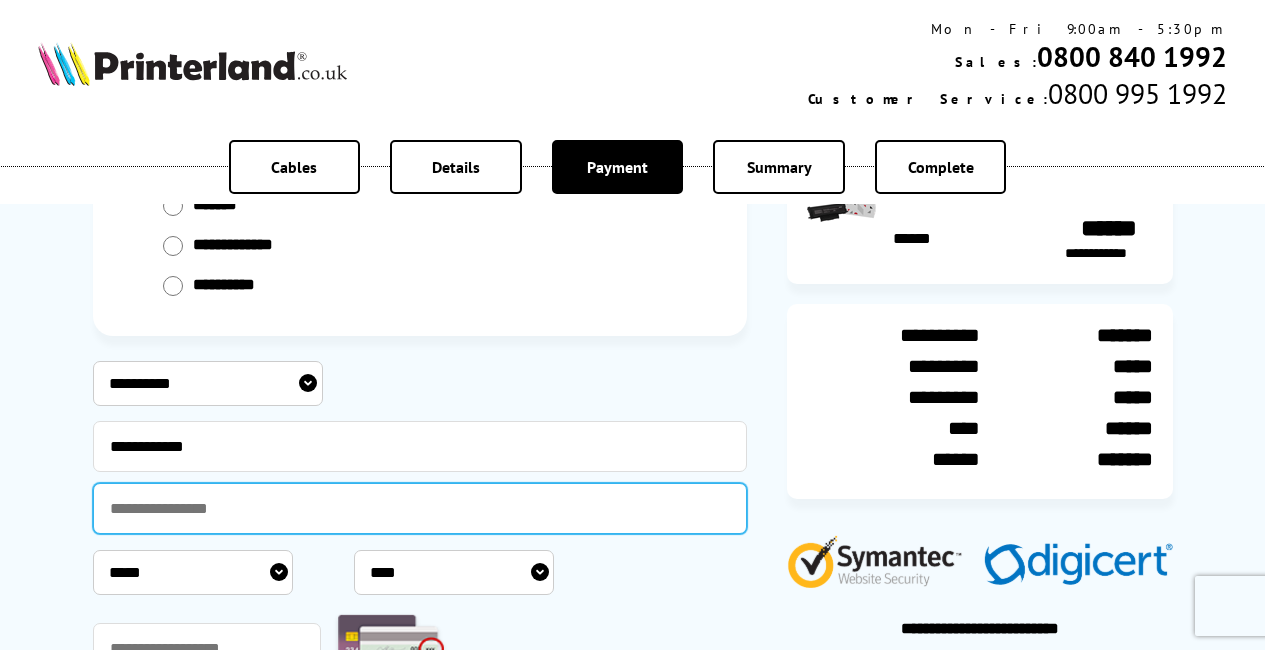 click at bounding box center (420, 508) 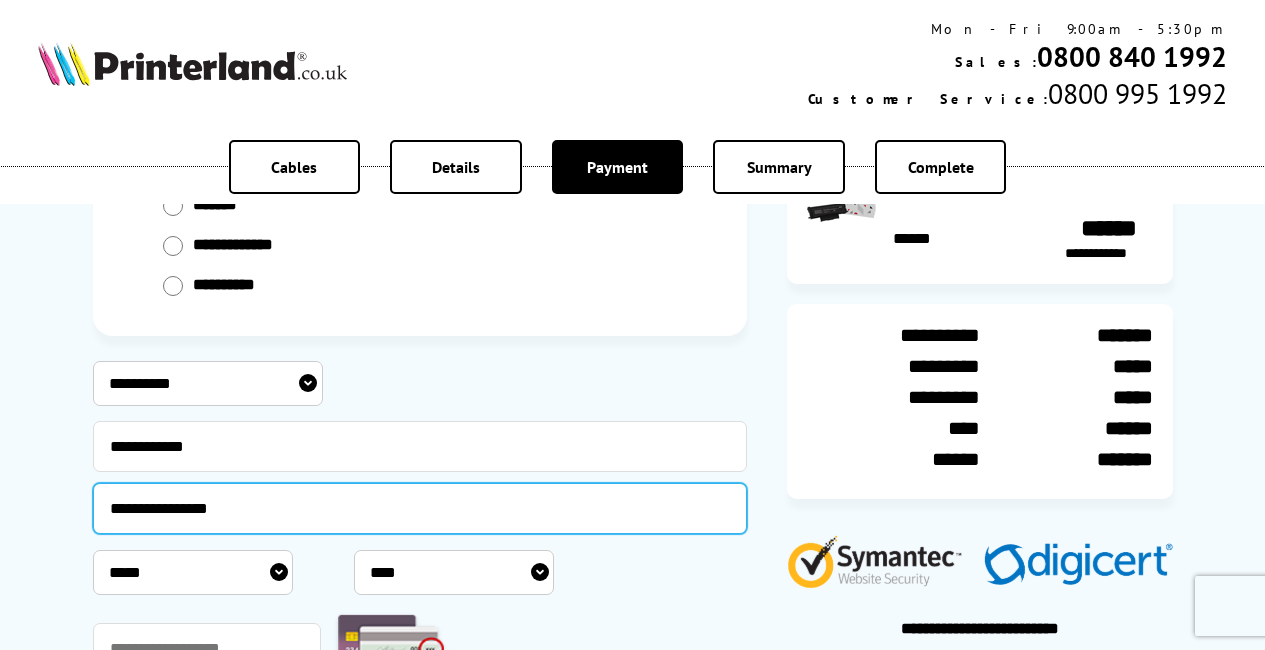 type on "**********" 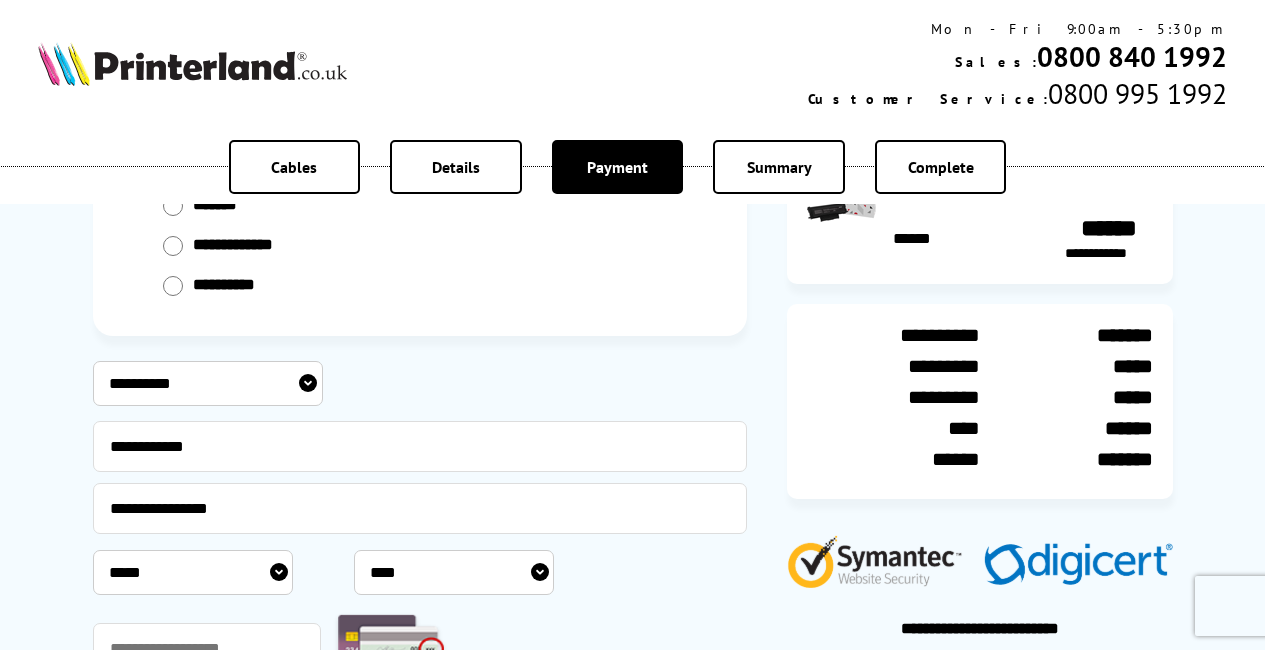 select on "*" 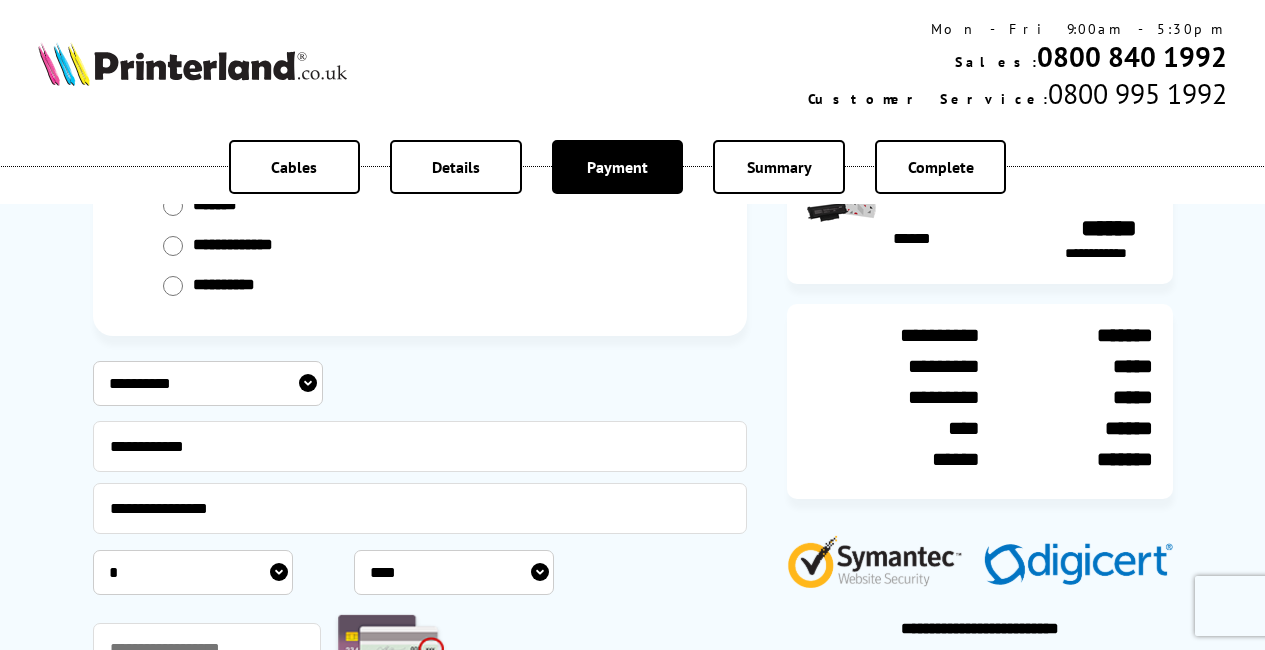 select on "****" 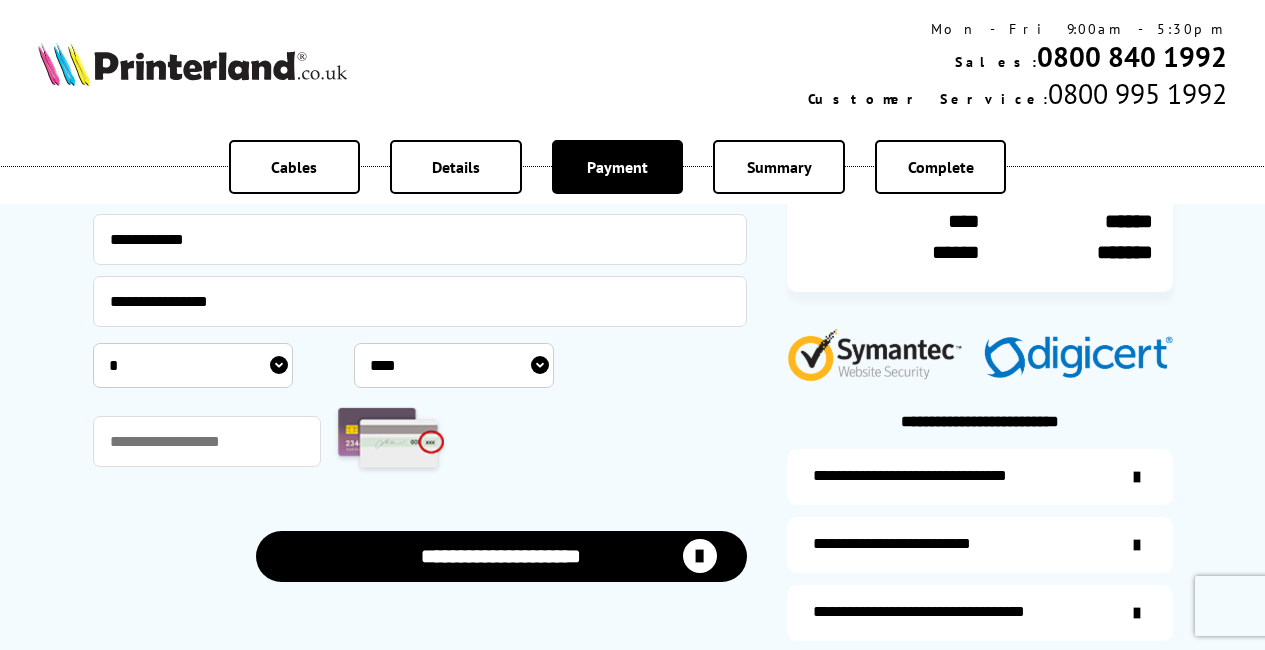 scroll, scrollTop: 462, scrollLeft: 0, axis: vertical 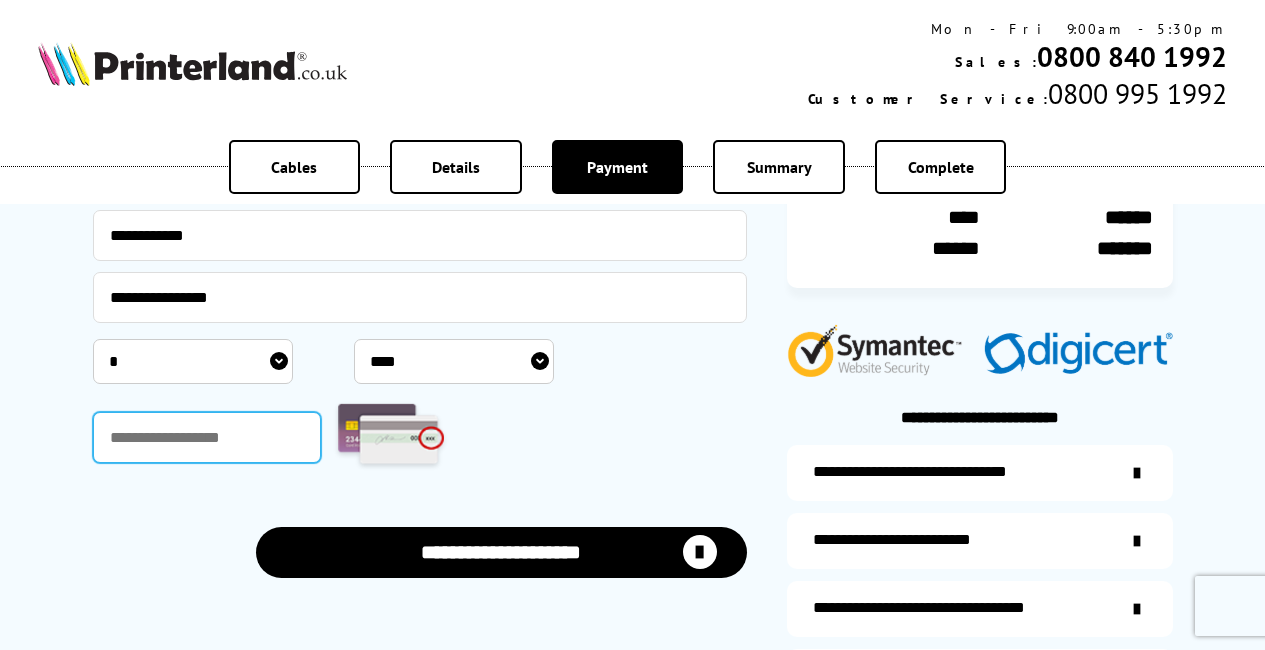 click at bounding box center (207, 437) 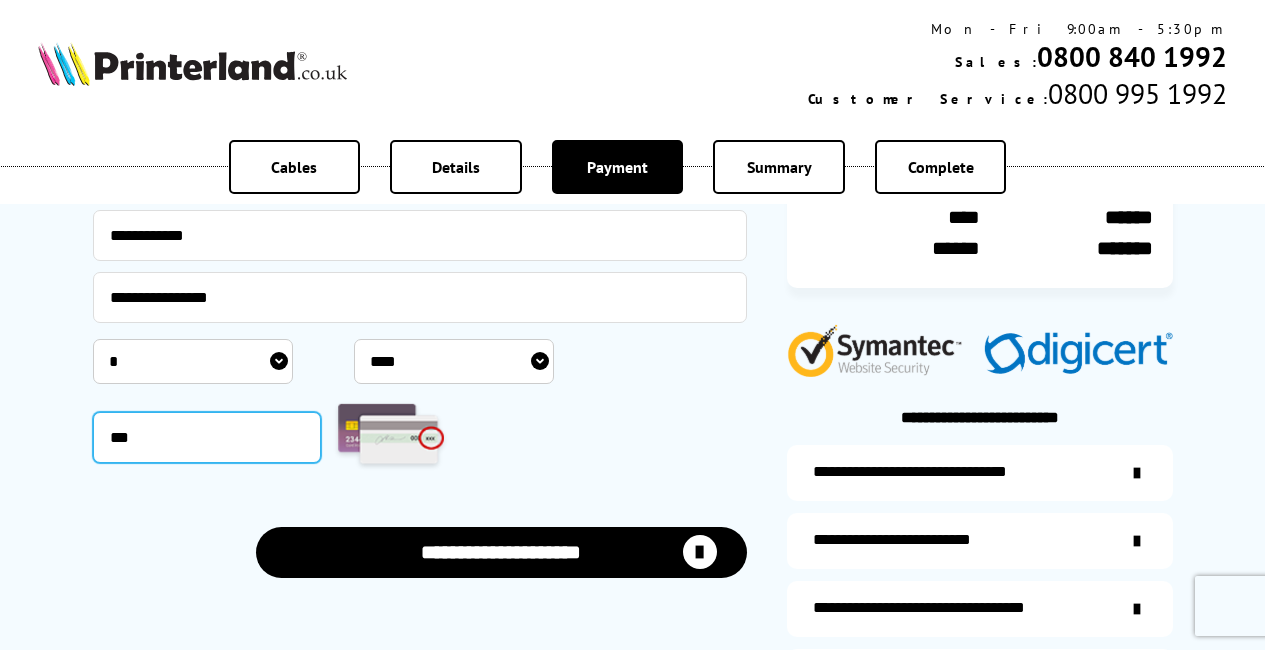 type on "***" 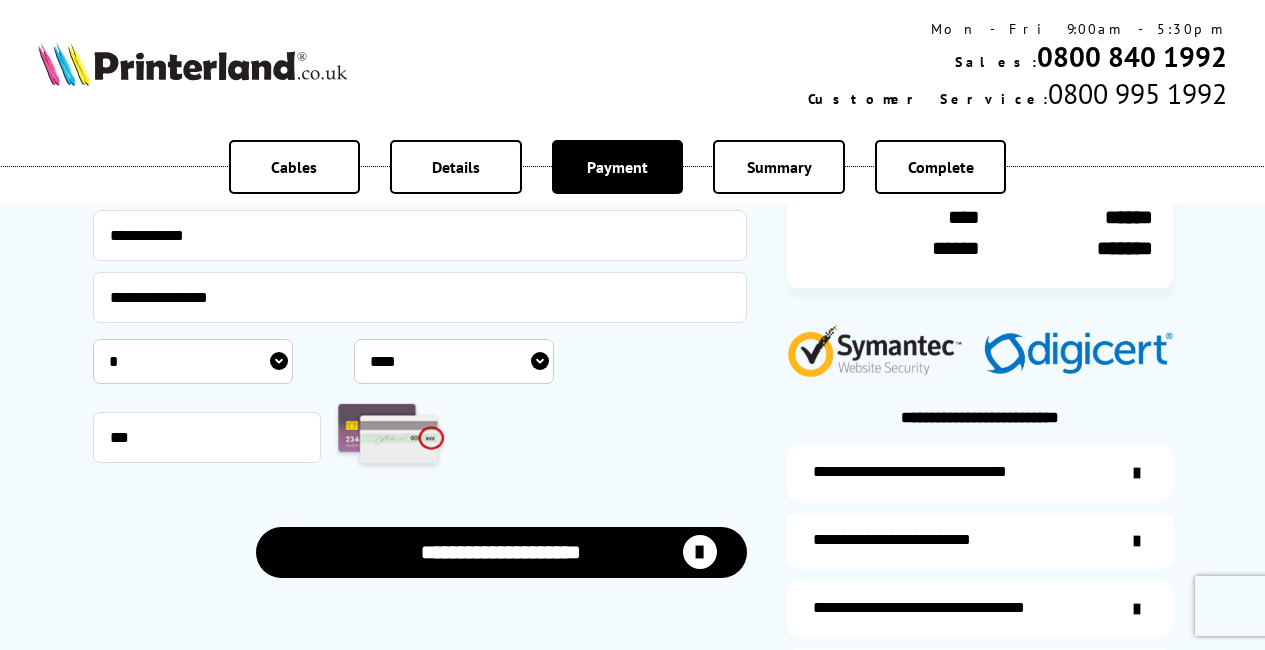 click on "**********" at bounding box center [501, 552] 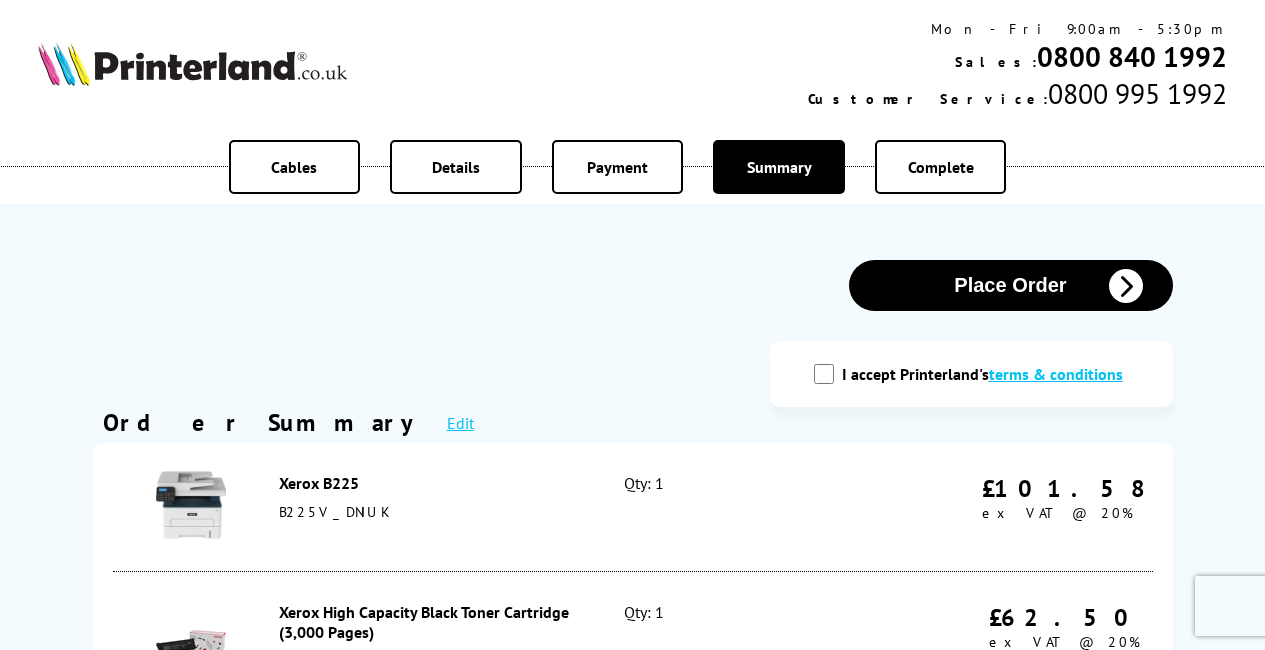 scroll, scrollTop: 0, scrollLeft: 0, axis: both 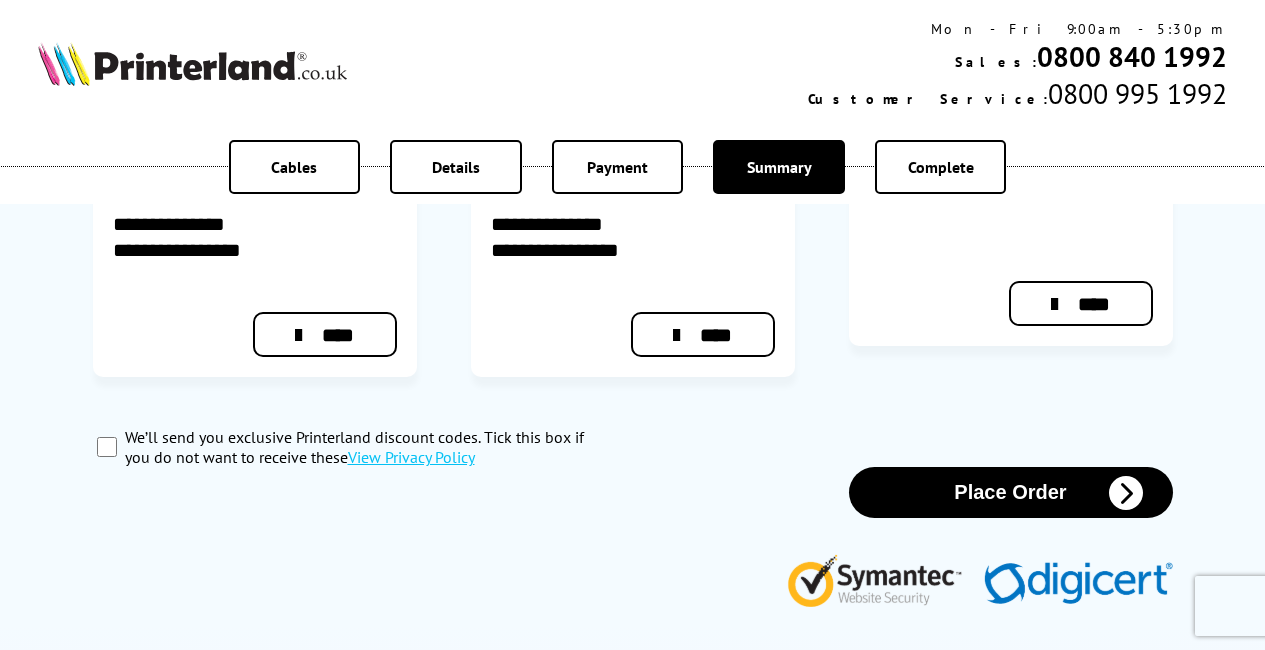 click on "We’ll send you exclusive Printerland discount codes. Tick this box if you do not want to receive these
View Privacy Policy" at bounding box center [107, 447] 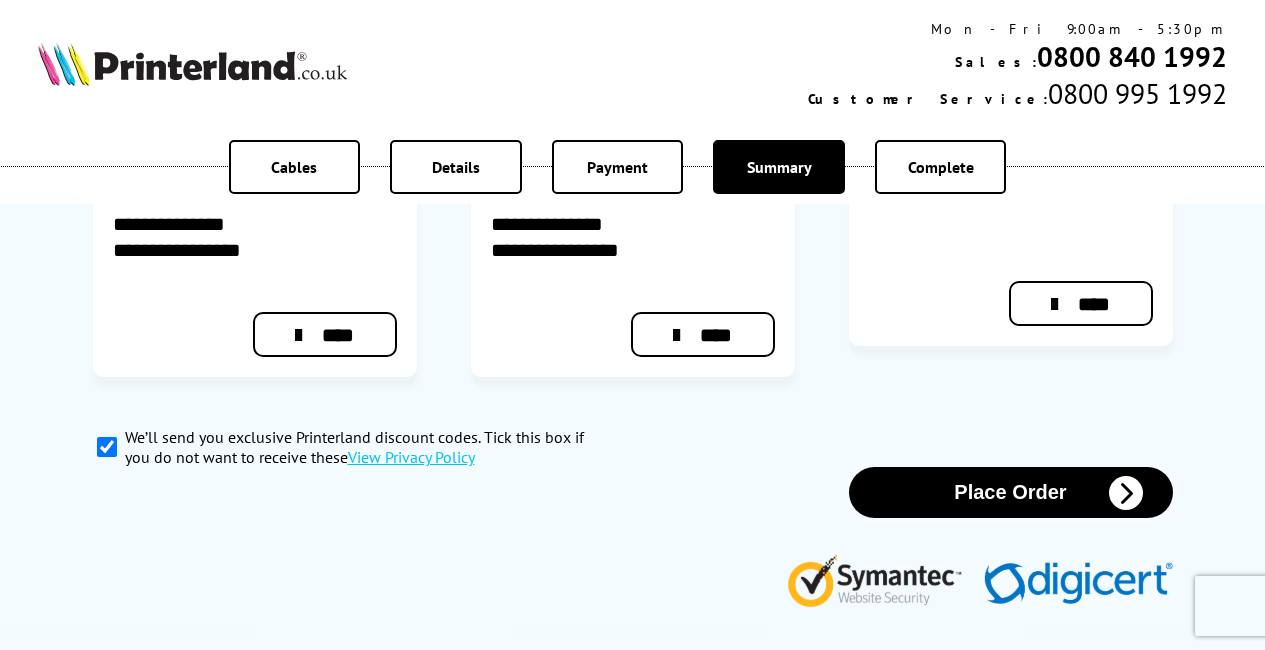 click on "We’ll send you exclusive Printerland discount codes. Tick this box if you do not want to receive these
View Privacy Policy" at bounding box center [107, 447] 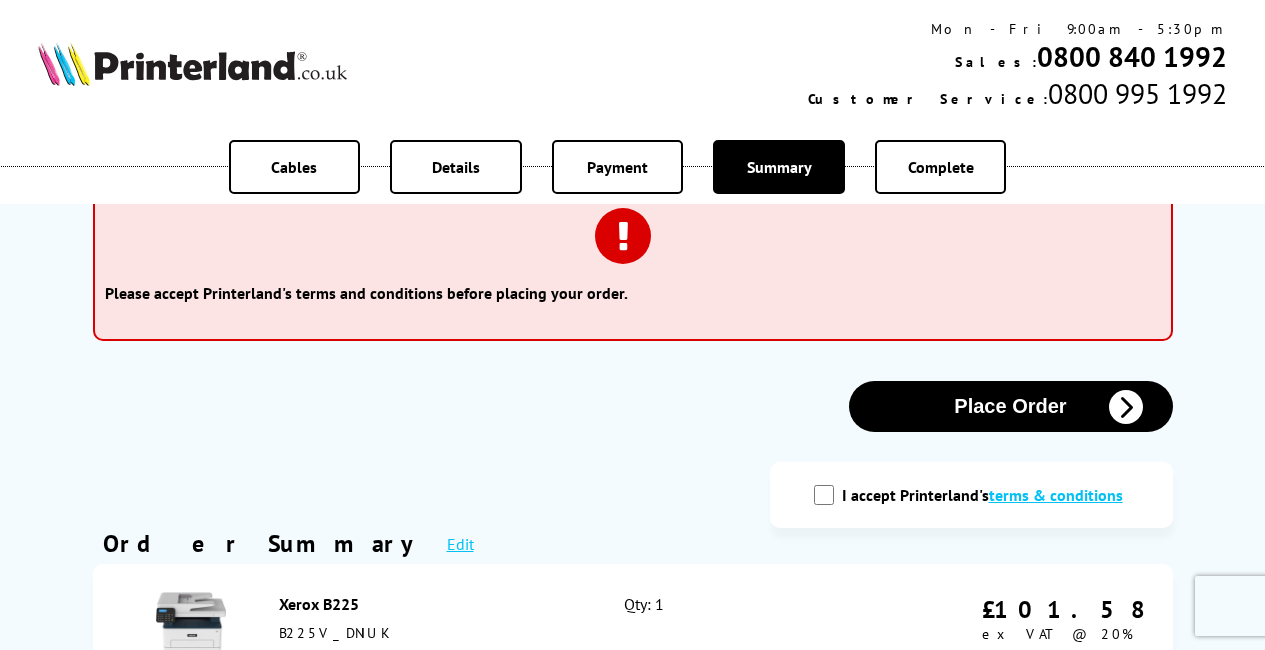 scroll, scrollTop: 96, scrollLeft: 0, axis: vertical 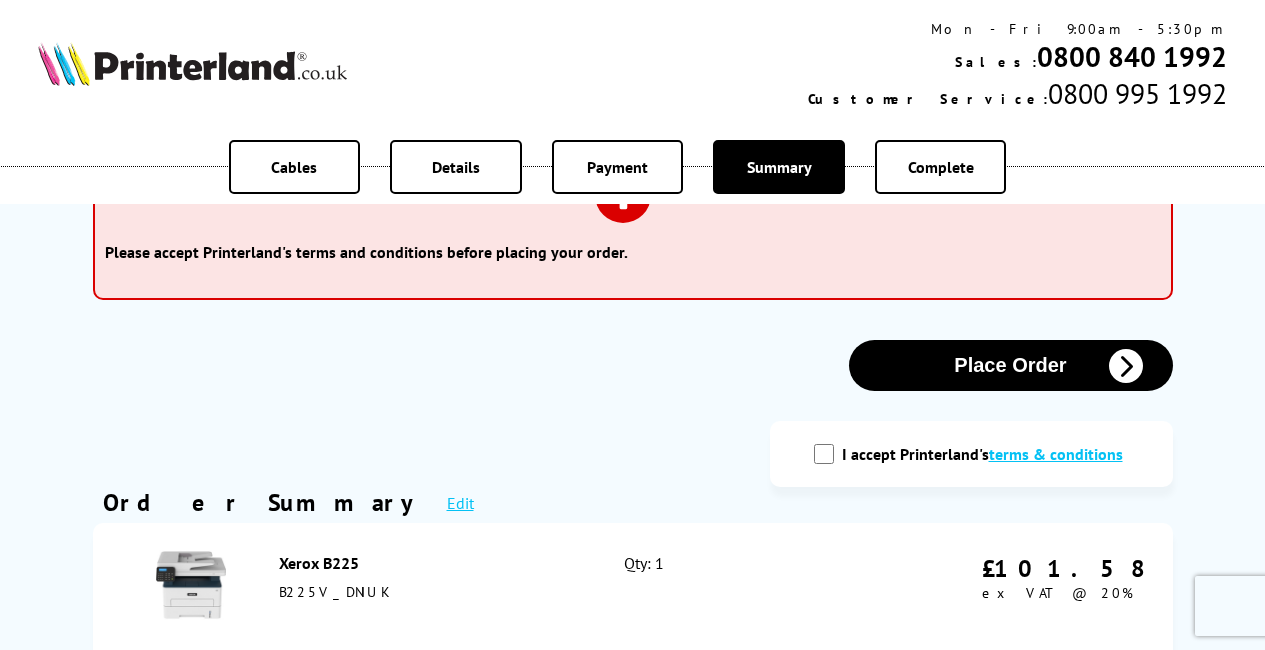 click on "I accept Printerland's  terms & conditions" at bounding box center (824, 454) 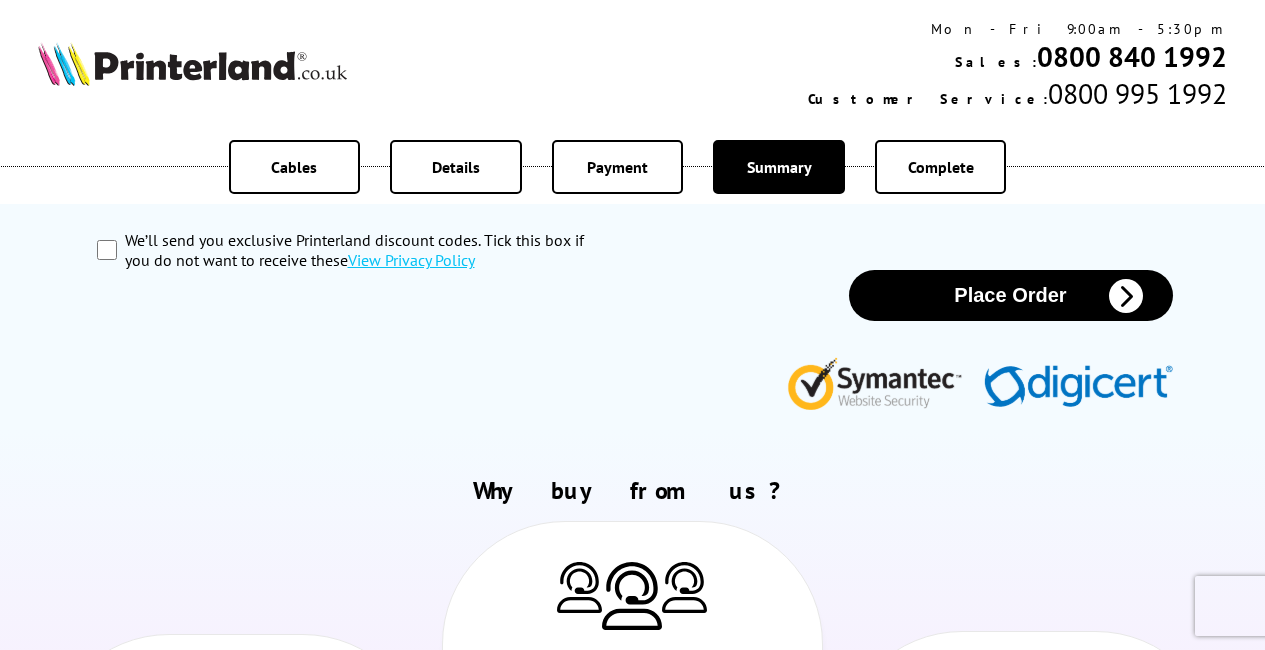 scroll, scrollTop: 1246, scrollLeft: 0, axis: vertical 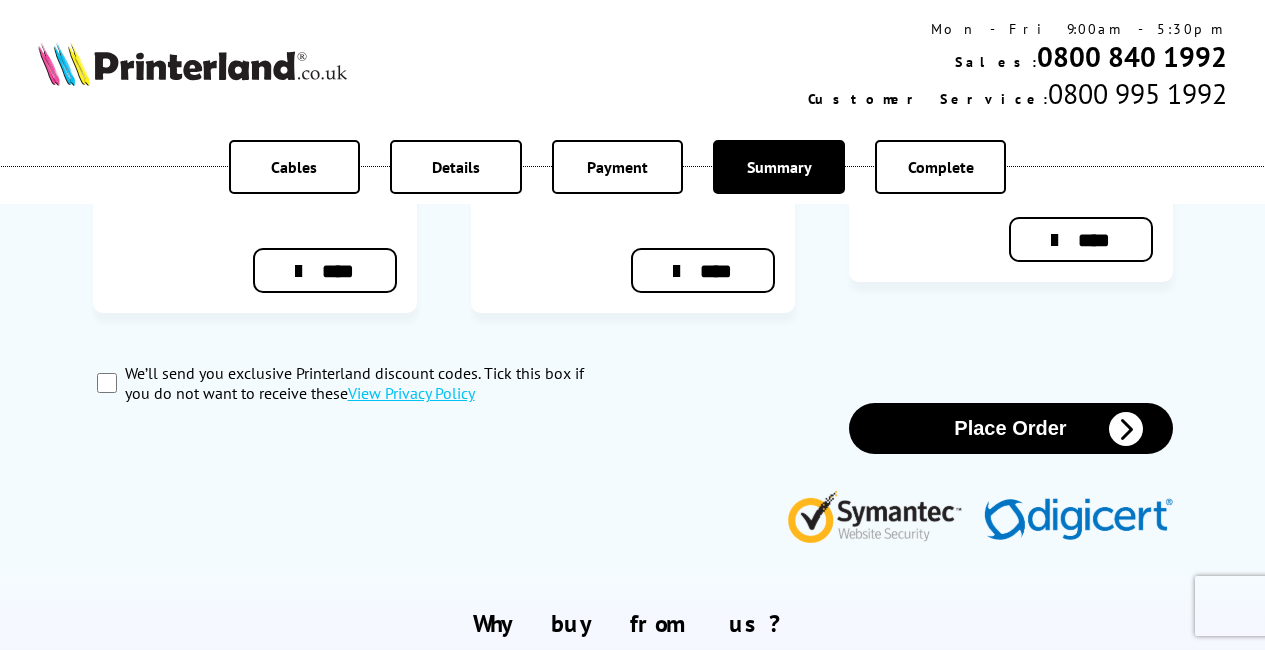 click on "Place Order" at bounding box center [1011, 428] 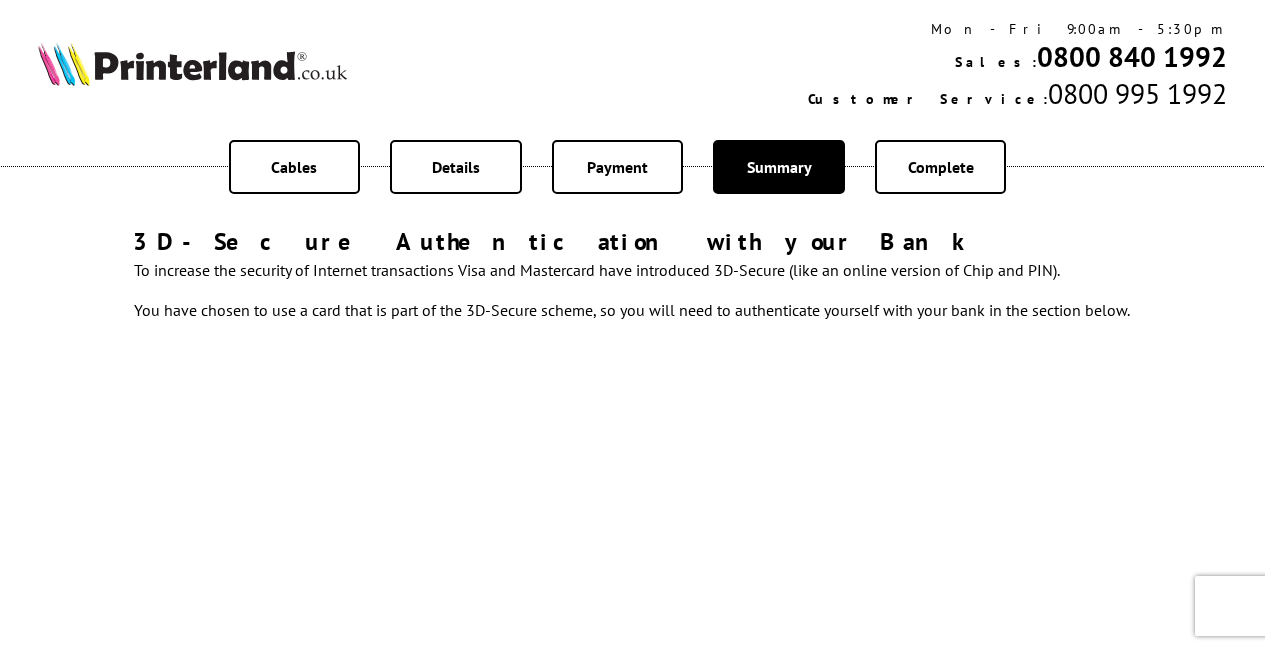 scroll, scrollTop: 0, scrollLeft: 0, axis: both 